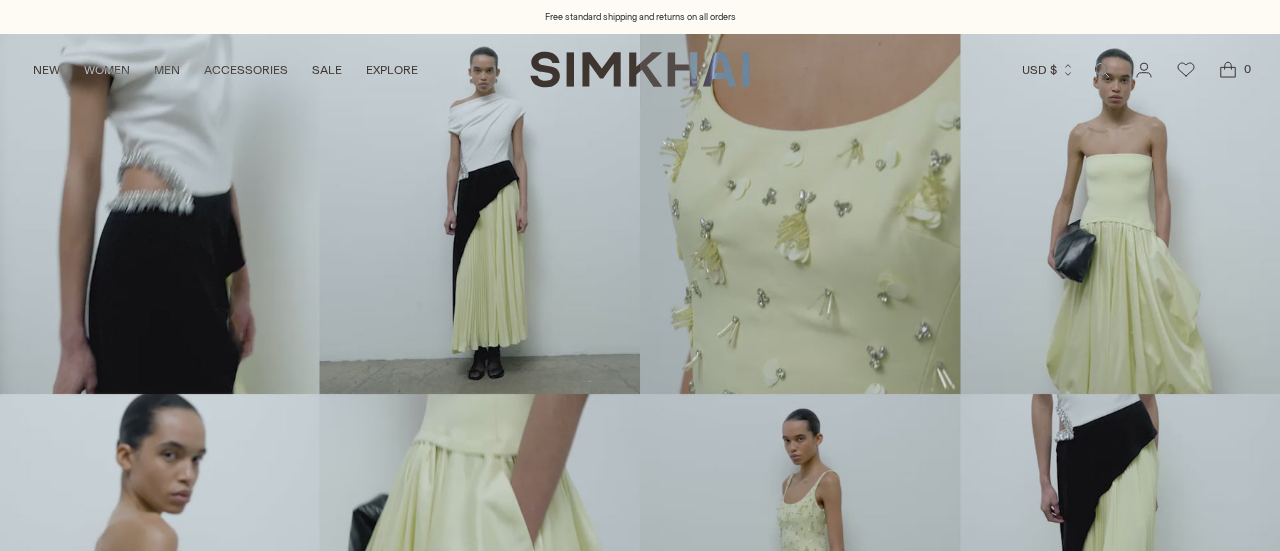 scroll, scrollTop: 0, scrollLeft: 0, axis: both 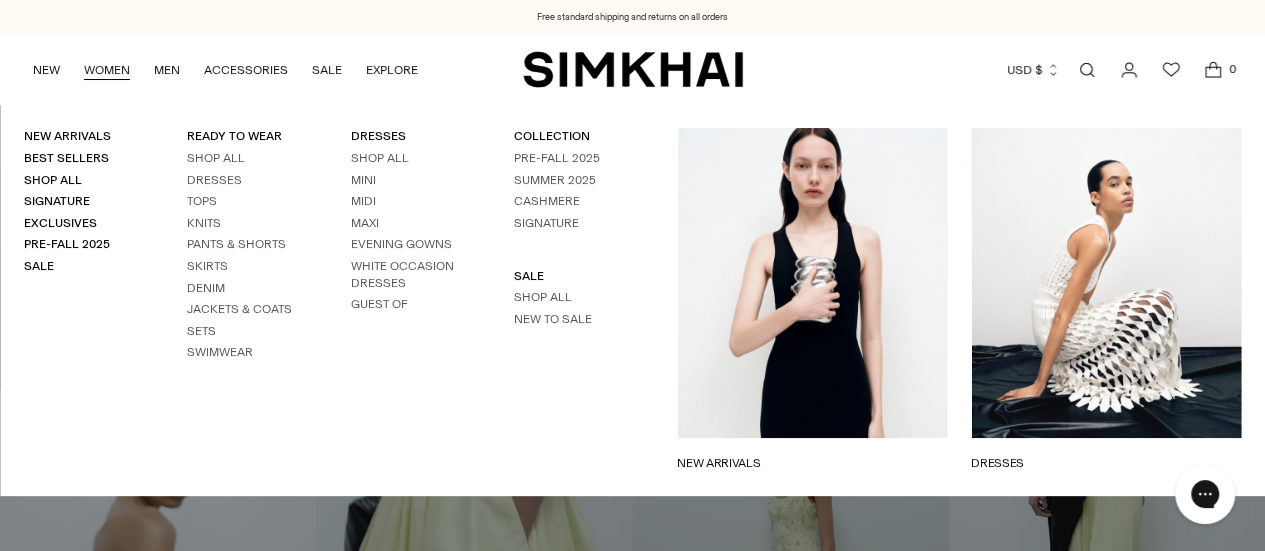 click on "WOMEN" at bounding box center (107, 70) 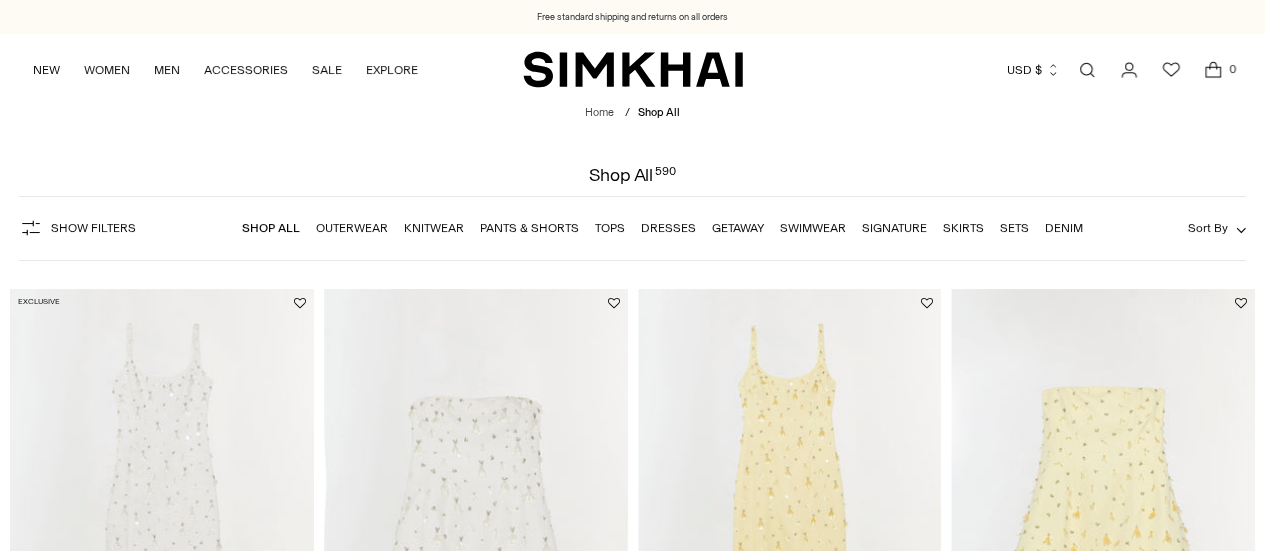 scroll, scrollTop: 0, scrollLeft: 0, axis: both 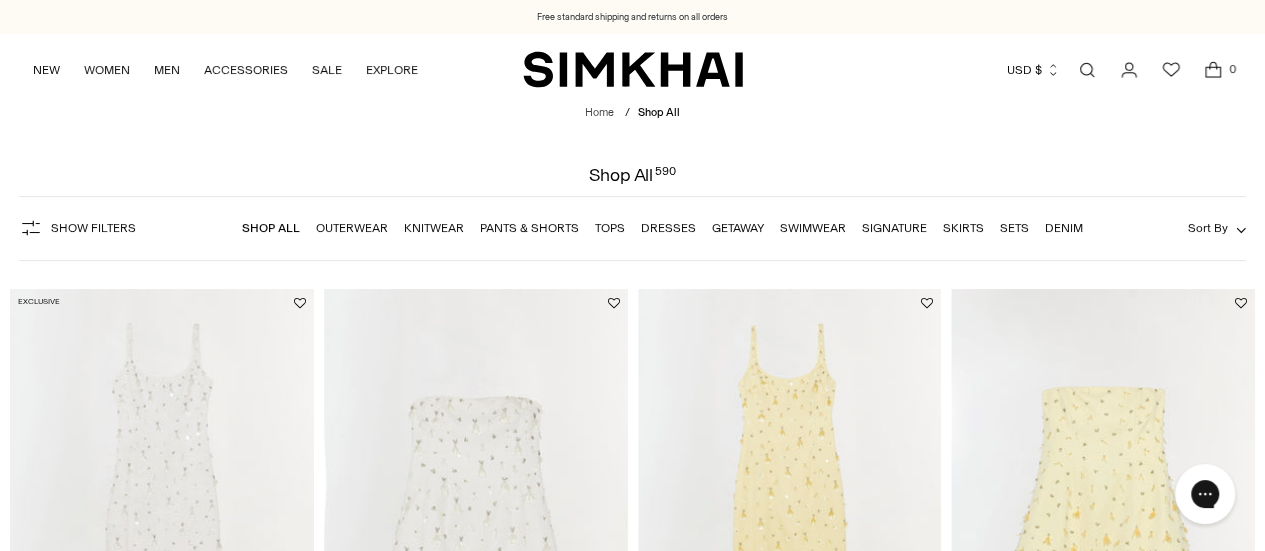 click on "Dresses" at bounding box center [668, 228] 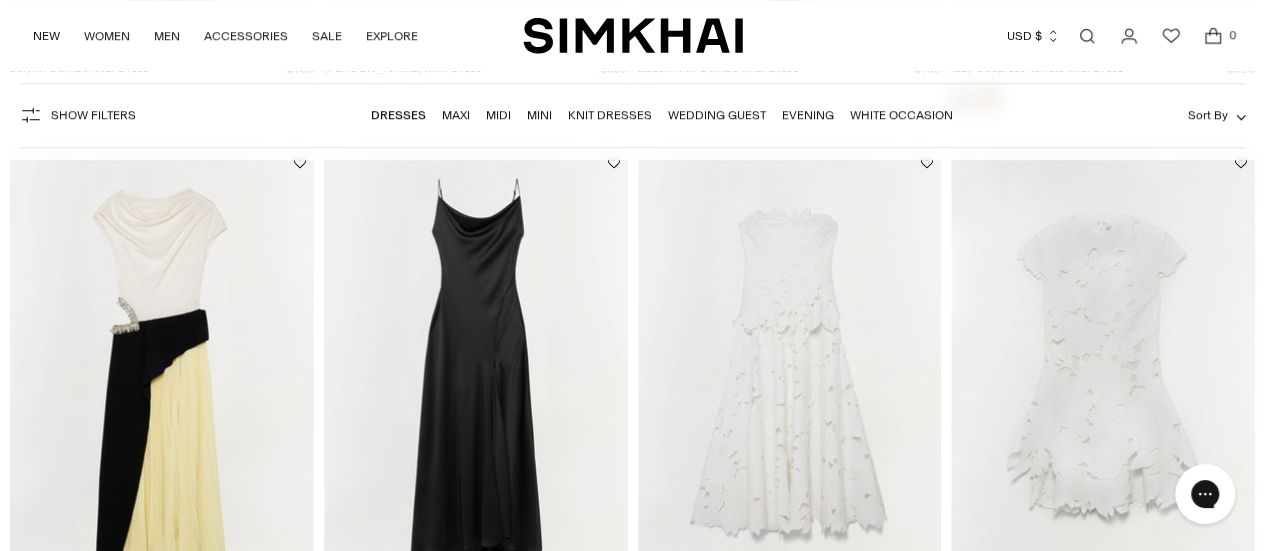 scroll, scrollTop: 0, scrollLeft: 0, axis: both 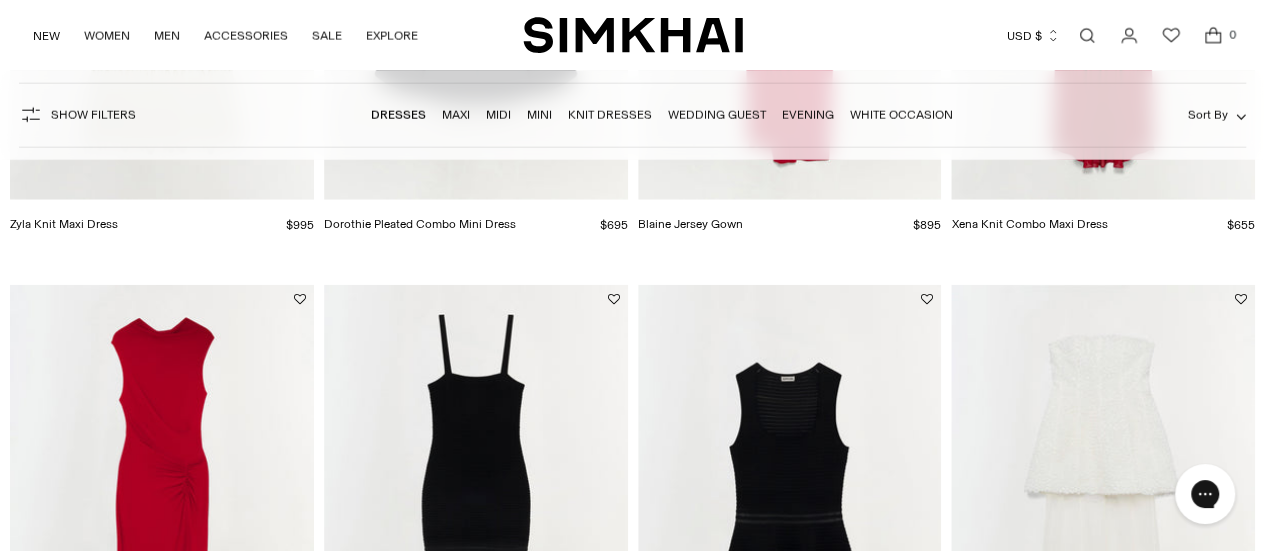 click on "Show Filters" at bounding box center (93, 115) 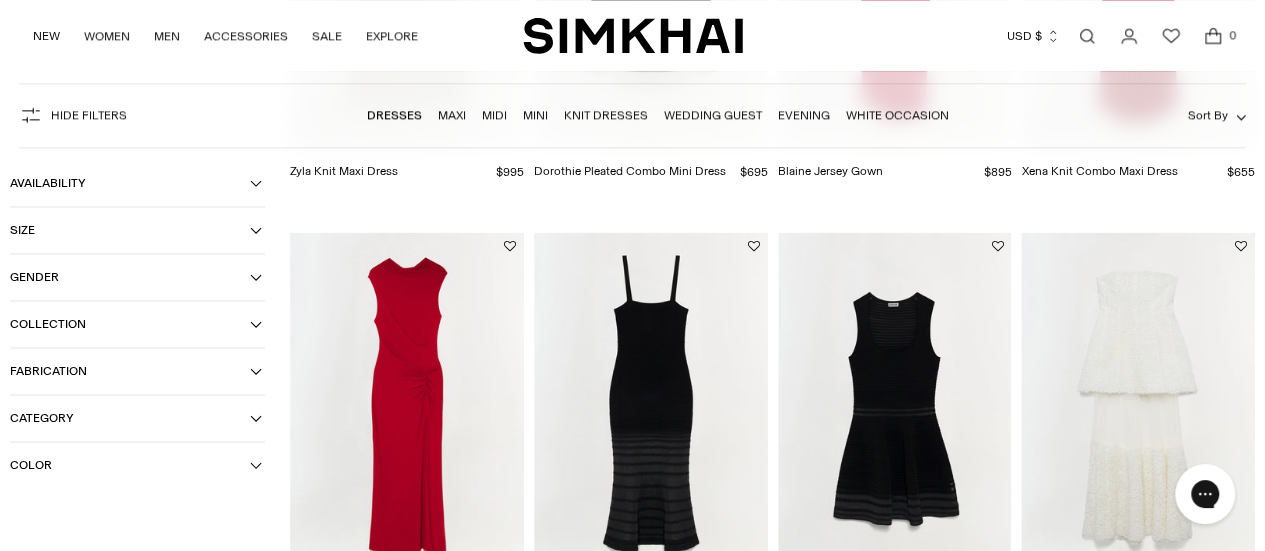 scroll, scrollTop: 5064, scrollLeft: 0, axis: vertical 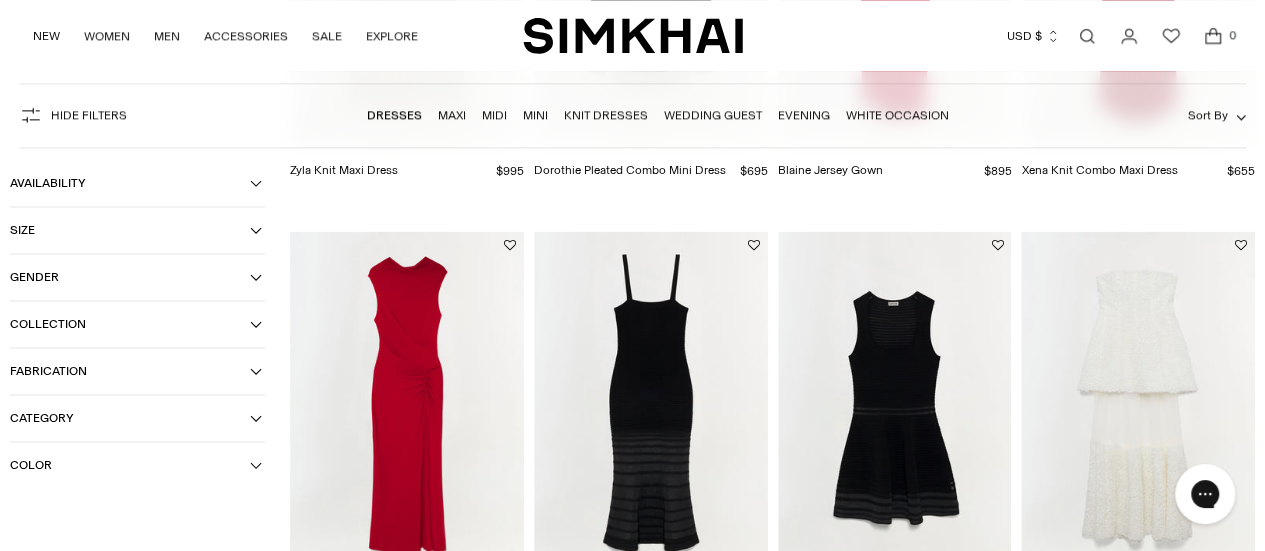click on "Color" at bounding box center [137, 465] 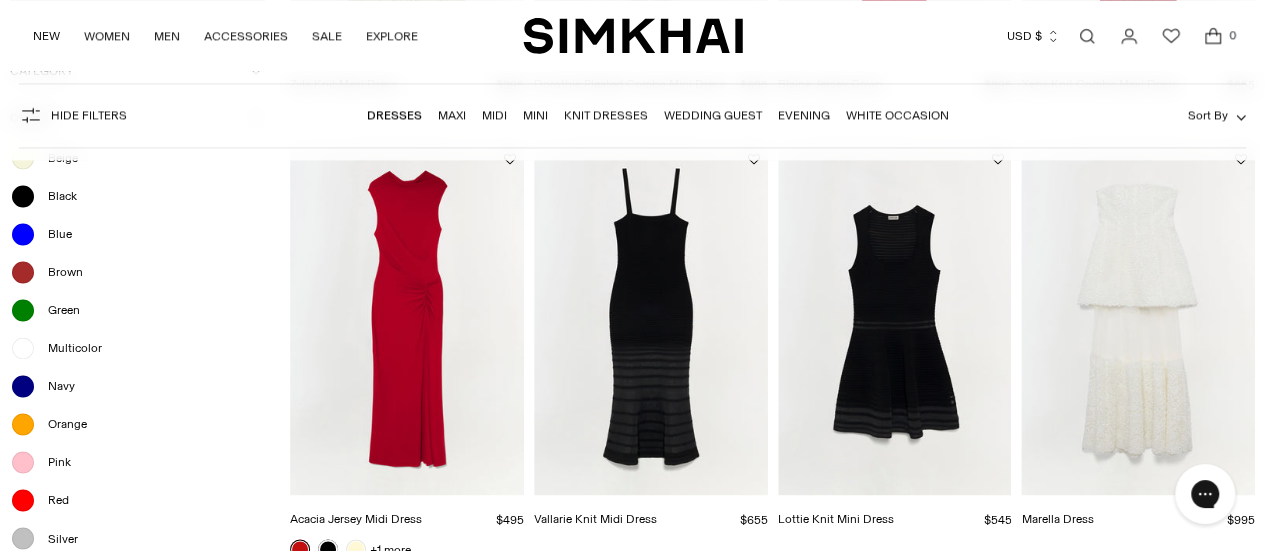 scroll, scrollTop: 5366, scrollLeft: 0, axis: vertical 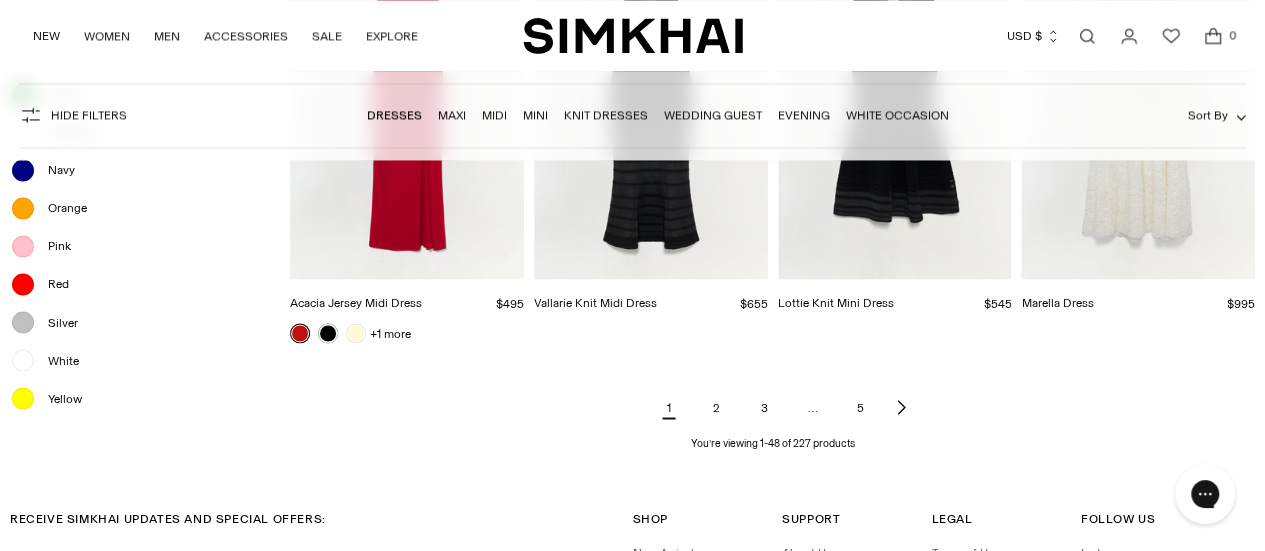 click on "White" at bounding box center [57, 360] 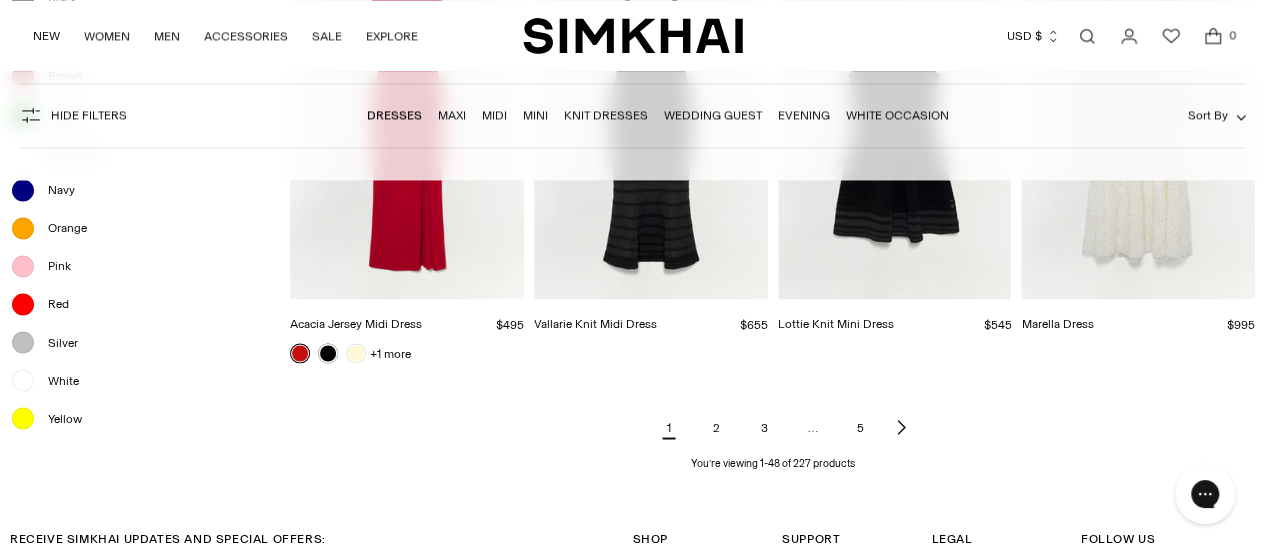 scroll, scrollTop: 5386, scrollLeft: 0, axis: vertical 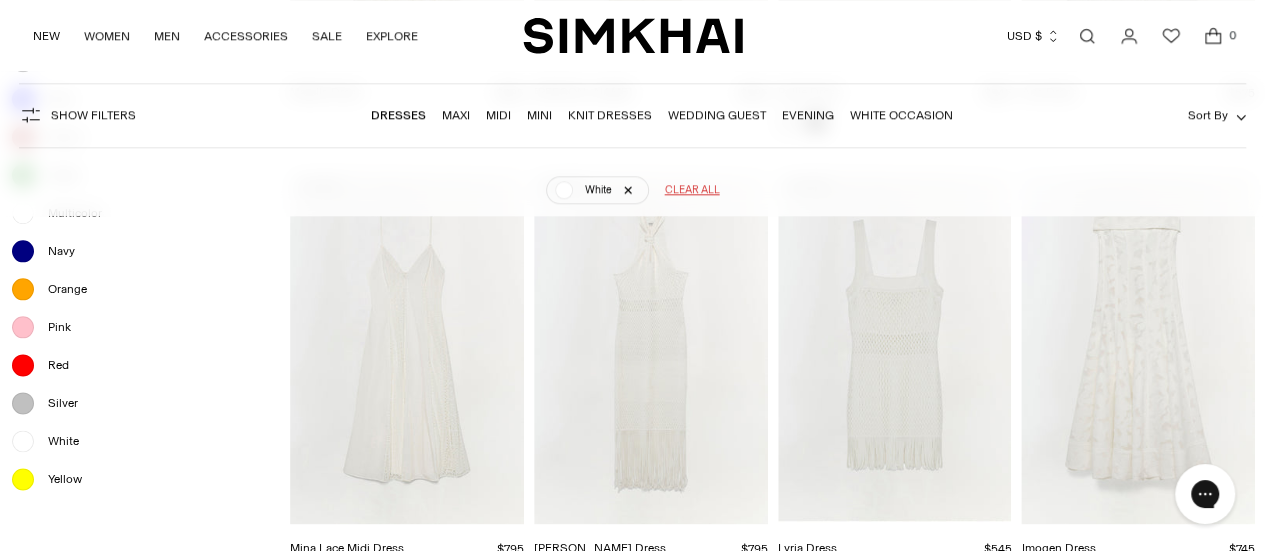 click at bounding box center [0, 0] 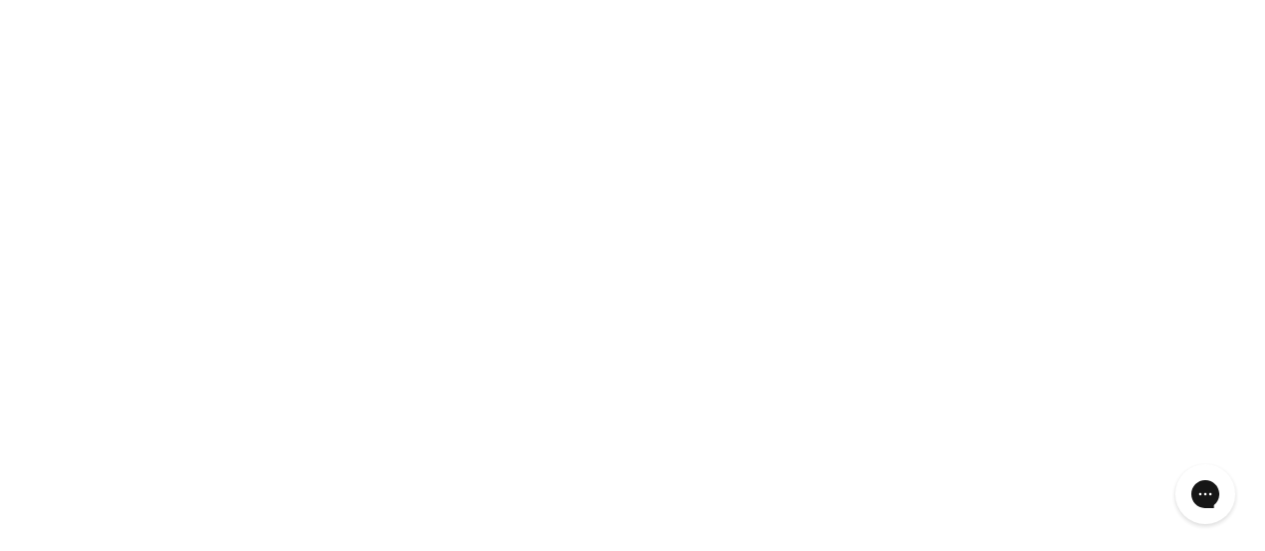 scroll, scrollTop: 1111, scrollLeft: 0, axis: vertical 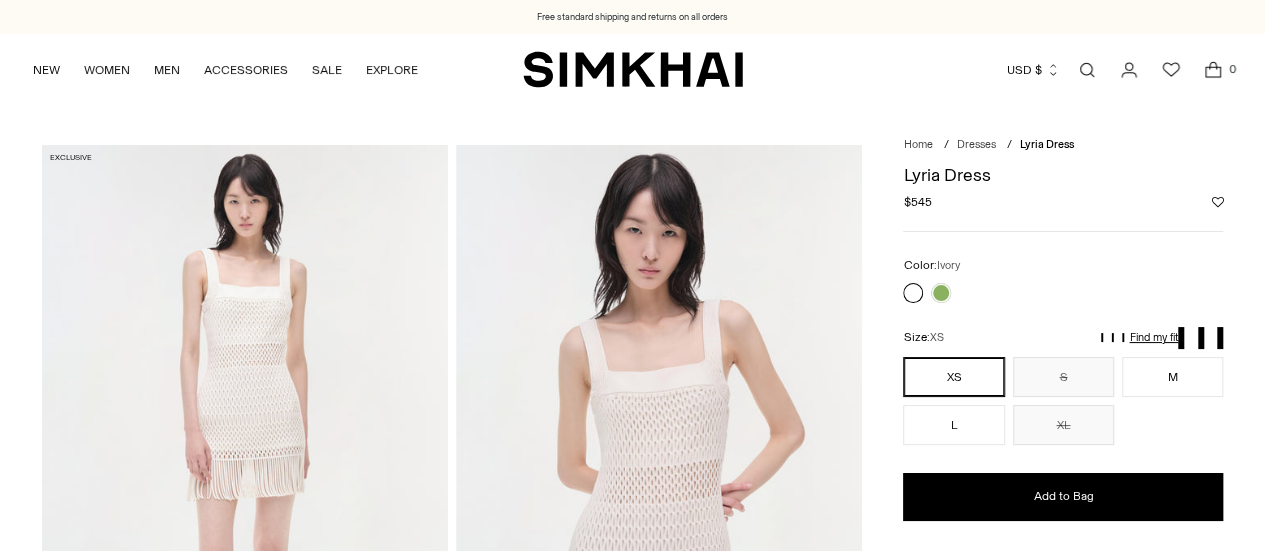 drag, startPoint x: 0, startPoint y: 0, endPoint x: 737, endPoint y: 225, distance: 770.5803 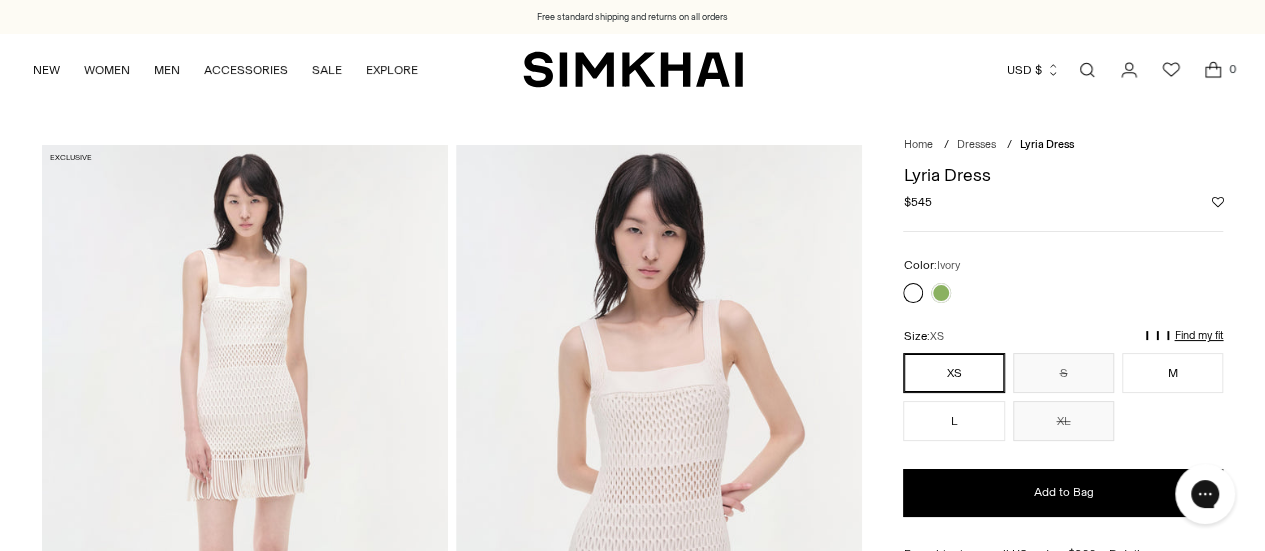 scroll, scrollTop: 0, scrollLeft: 0, axis: both 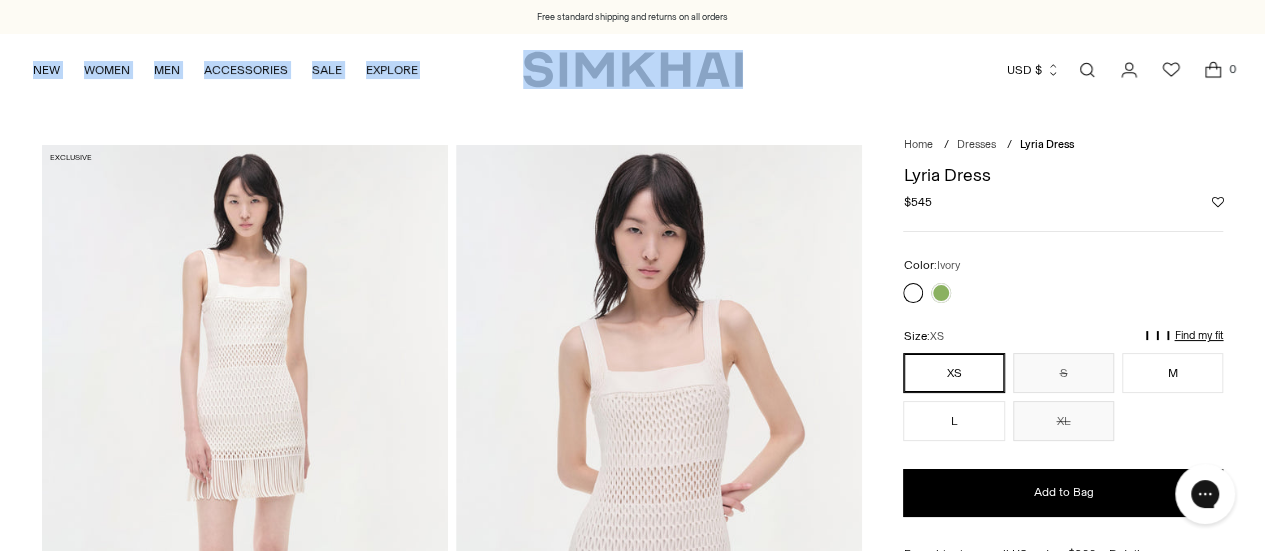 click at bounding box center [659, 449] 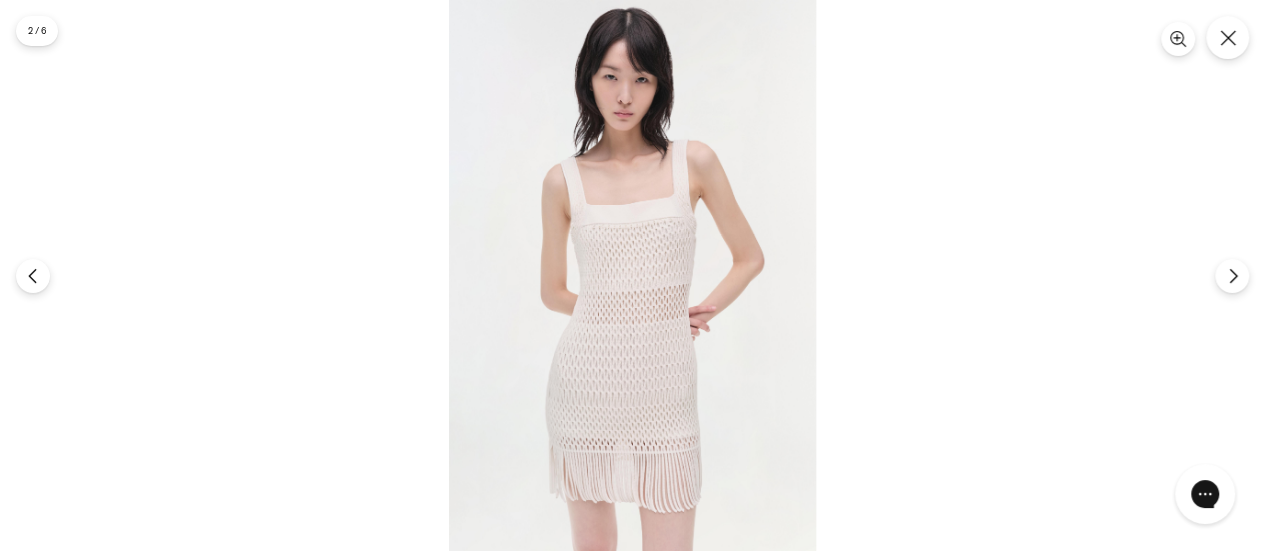 click at bounding box center [632, 275] 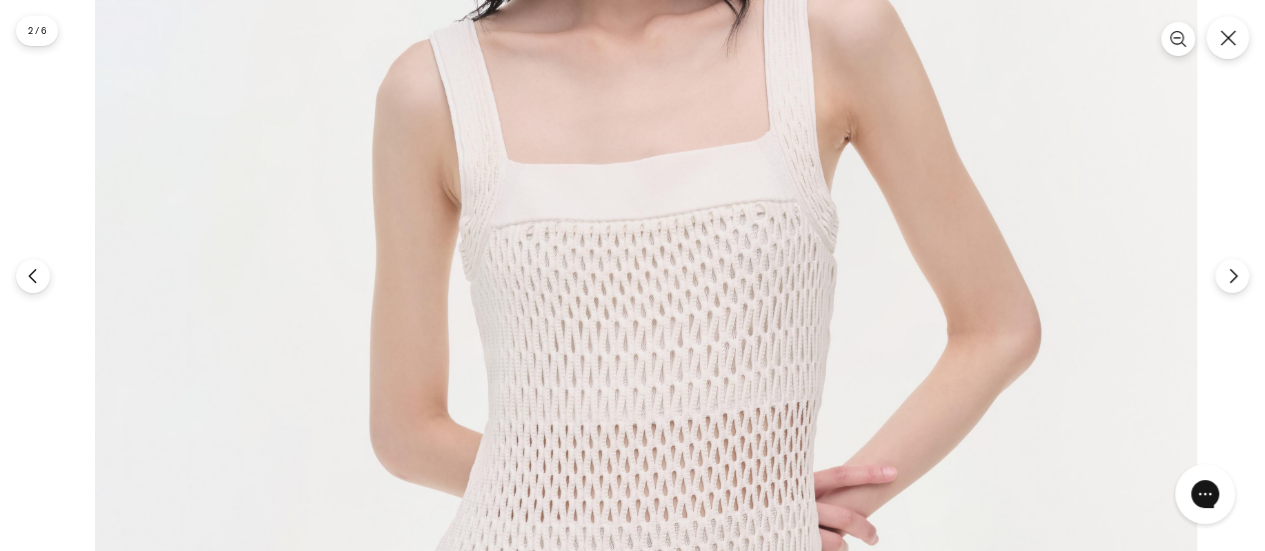 click on "Free standard shipping and returns on all orders
Free standard shipping and returns on all orders
Skip to content
NEW
WOMEN
New Arrivals
Best Sellers
Shop All
Signature
Exclusives
Sale" at bounding box center [632, 1519] 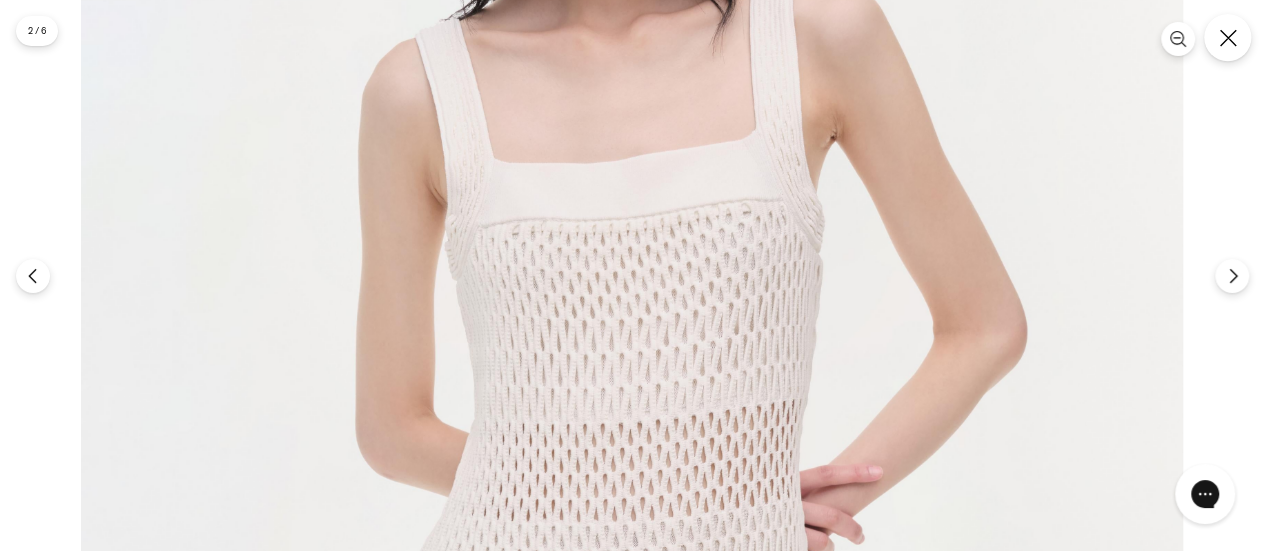 click at bounding box center [1227, 37] 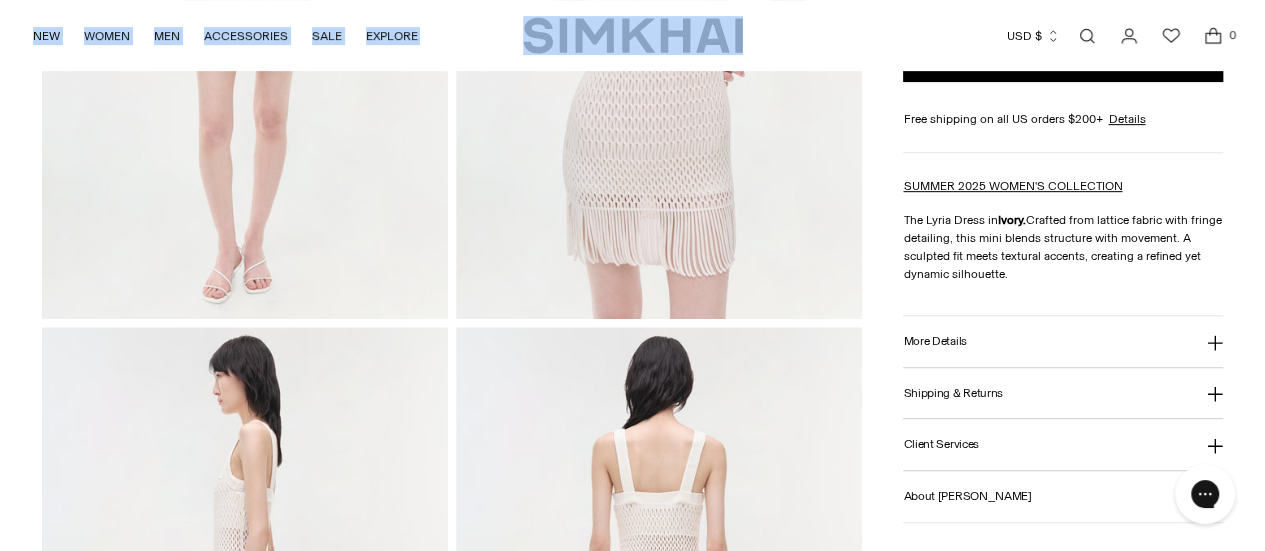 scroll, scrollTop: 880, scrollLeft: 0, axis: vertical 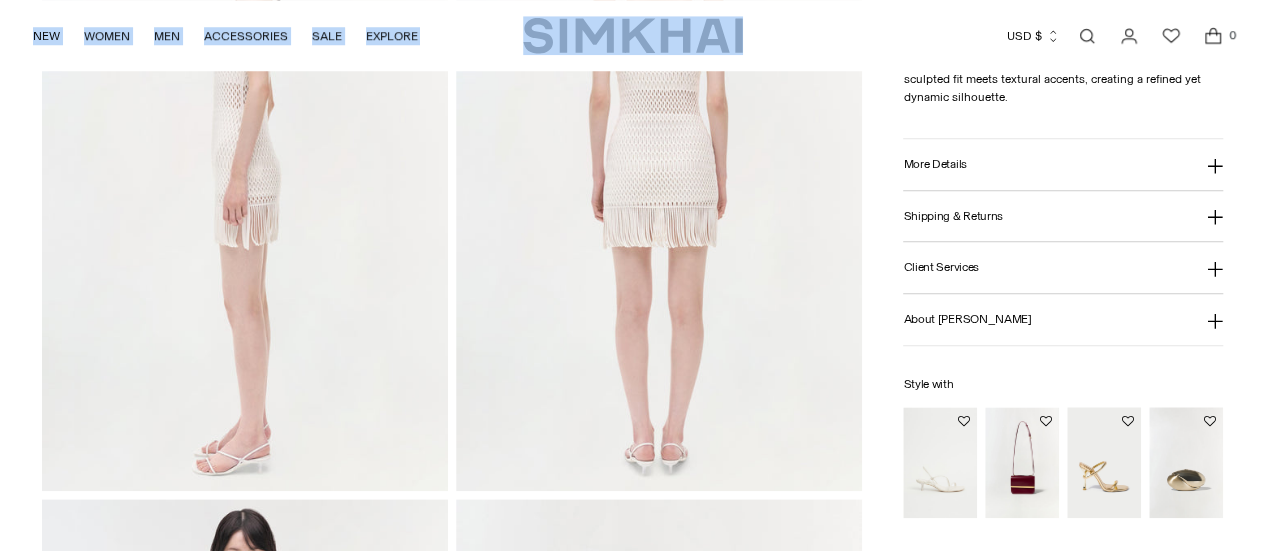 click on "Home
/
Dresses
/
Lyria Dress
Lyria Dress
Regular price
$545
Unit price
/ per
Exclusive" at bounding box center (632, 186) 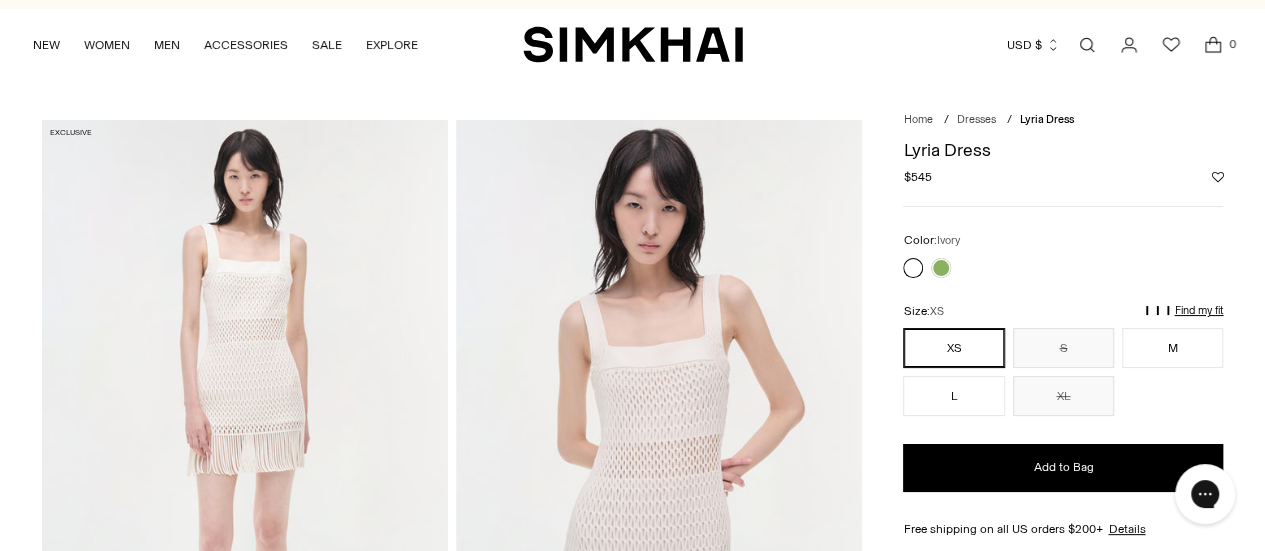 scroll, scrollTop: 0, scrollLeft: 0, axis: both 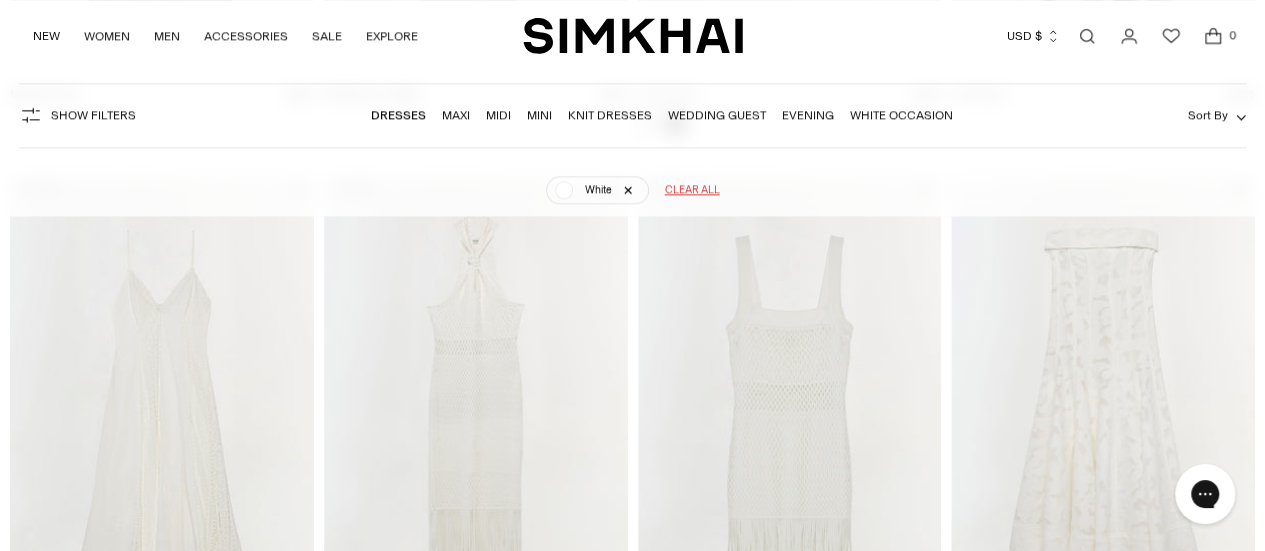 click at bounding box center [0, 0] 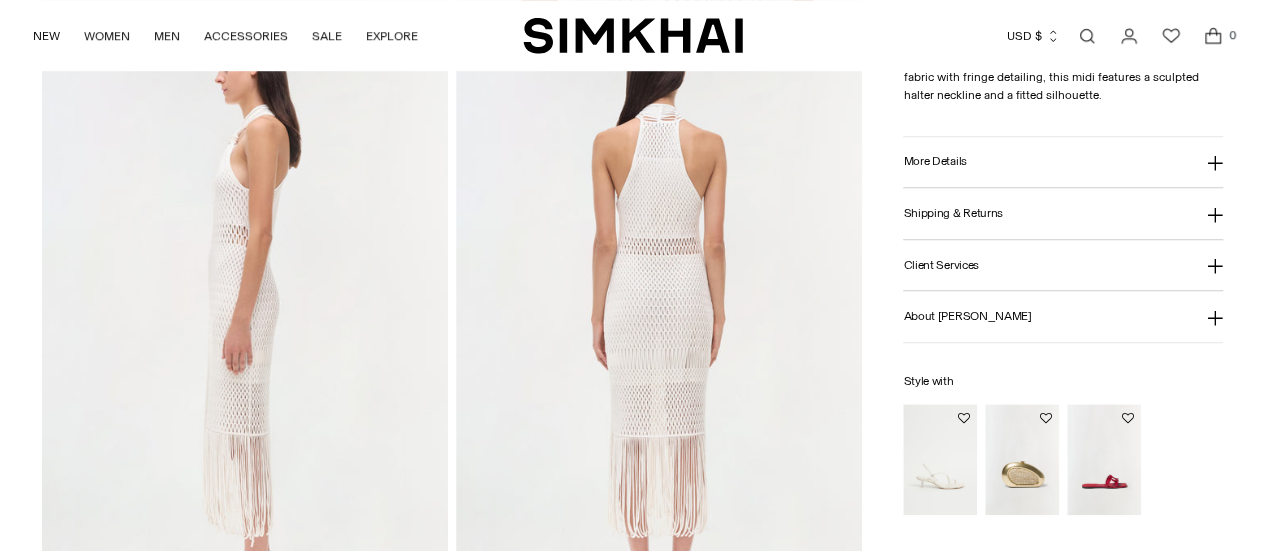 scroll, scrollTop: 788, scrollLeft: 0, axis: vertical 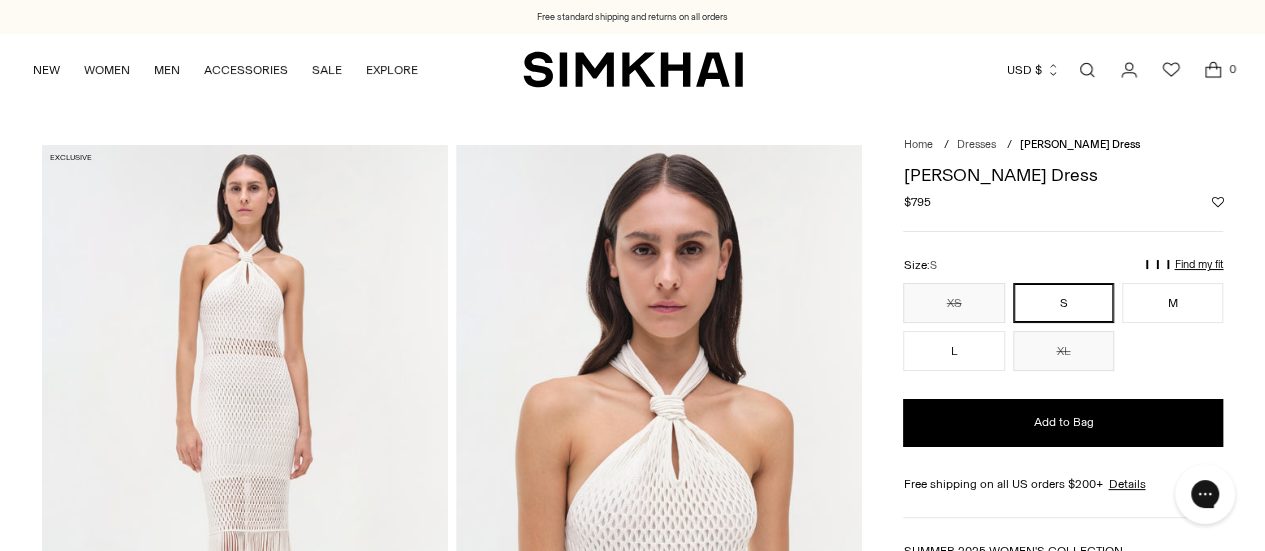 click at bounding box center [245, 449] 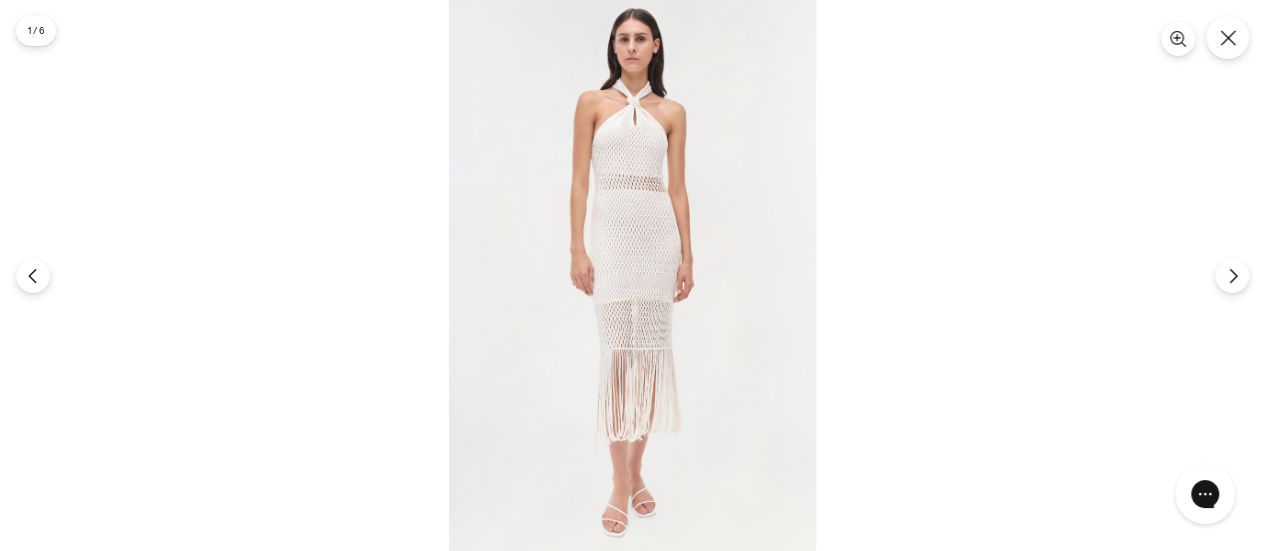 click at bounding box center (632, 275) 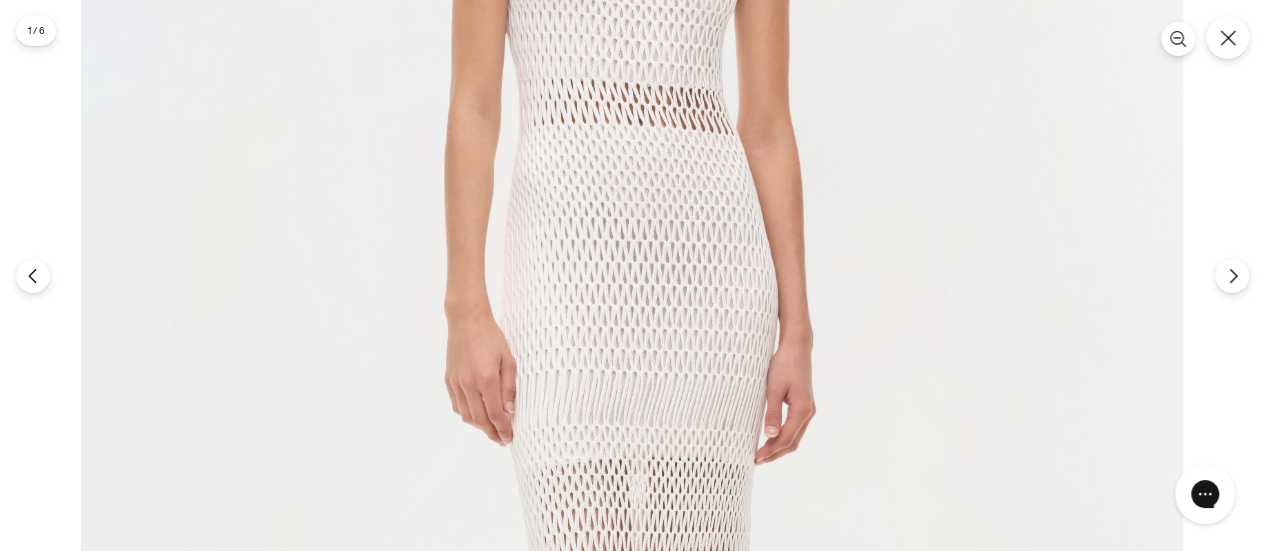 drag, startPoint x: 696, startPoint y: 229, endPoint x: 680, endPoint y: 499, distance: 270.47366 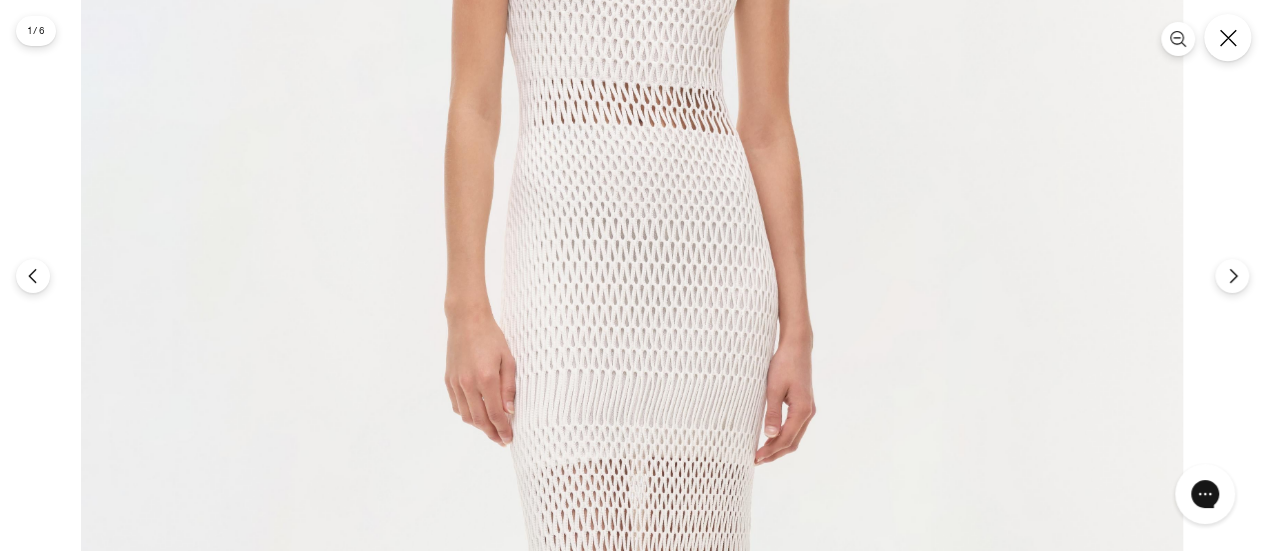 drag, startPoint x: 680, startPoint y: 499, endPoint x: 1223, endPoint y: 55, distance: 701.41644 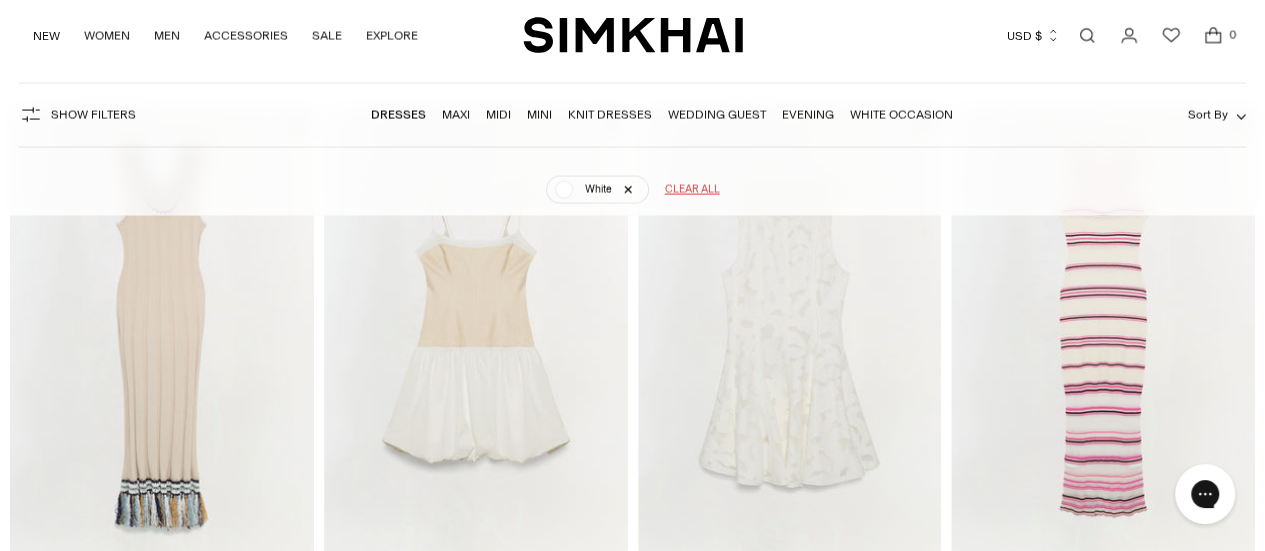 scroll, scrollTop: 0, scrollLeft: 0, axis: both 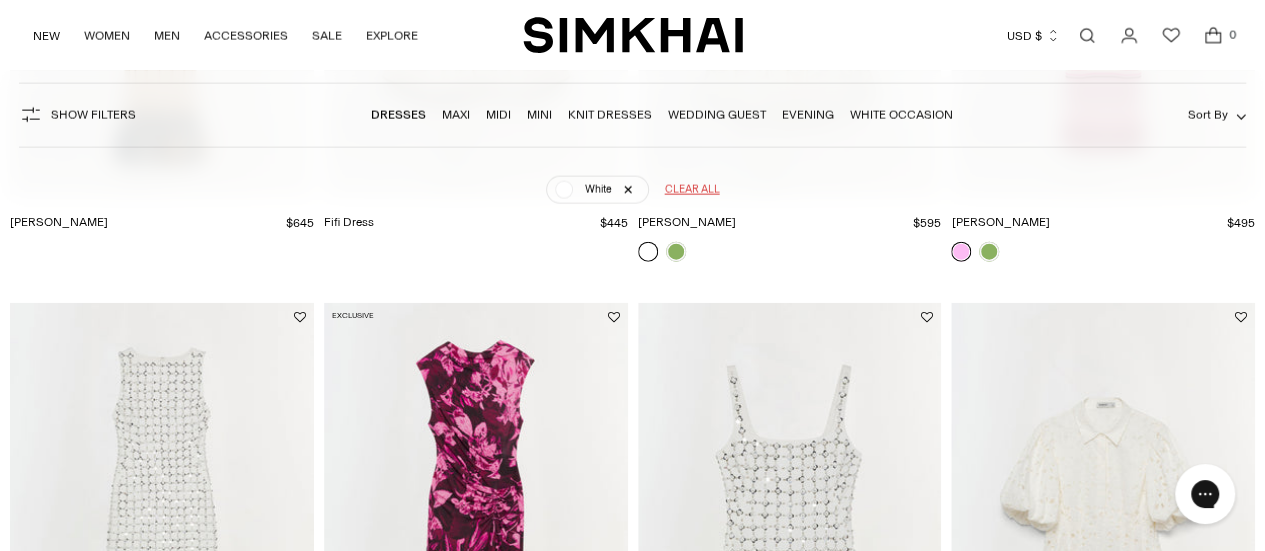 click at bounding box center [0, 0] 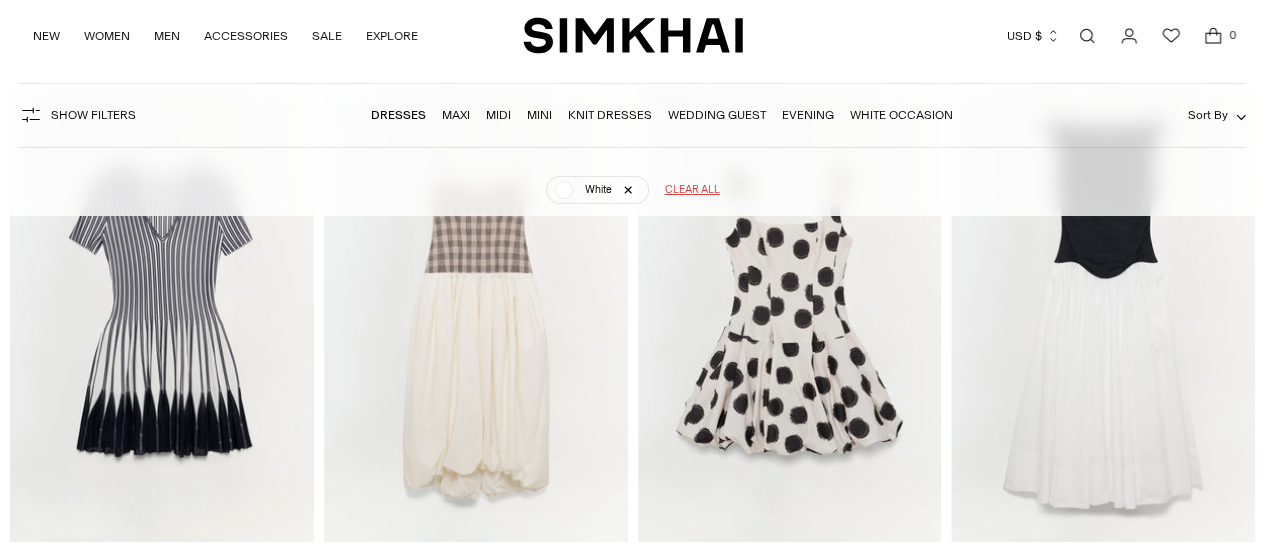 scroll, scrollTop: 0, scrollLeft: 0, axis: both 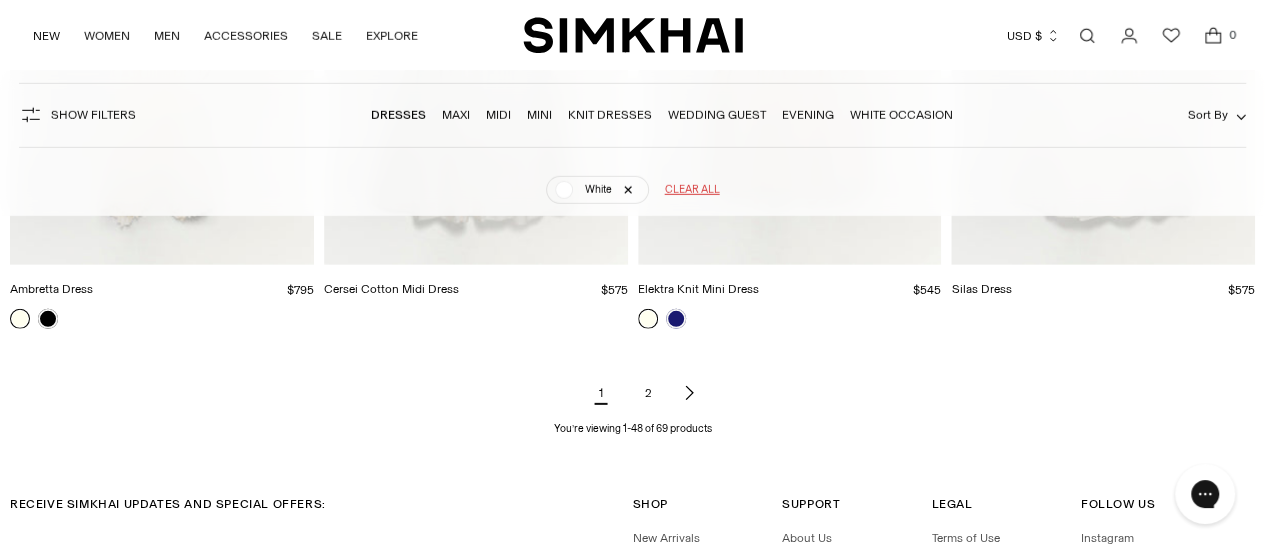 click 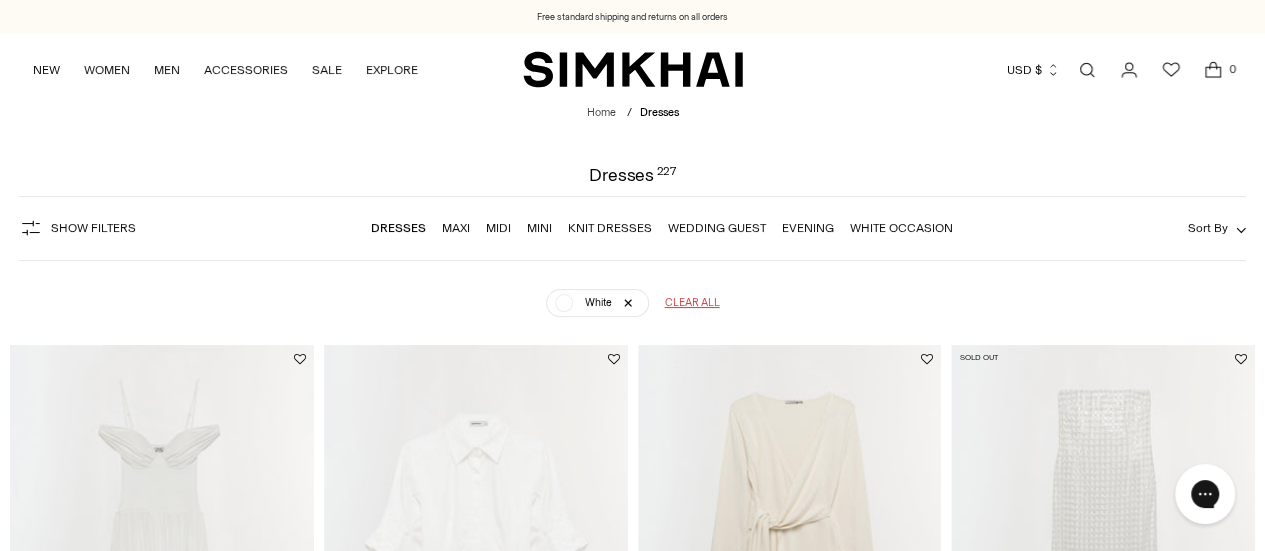 scroll, scrollTop: 0, scrollLeft: 0, axis: both 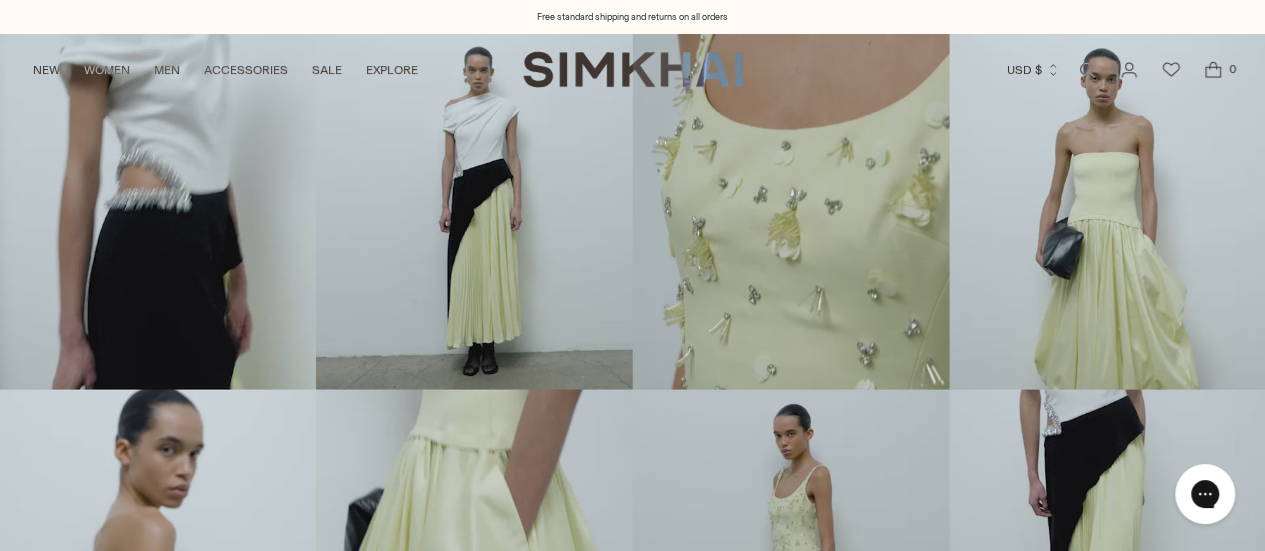 click at bounding box center (632, 389) 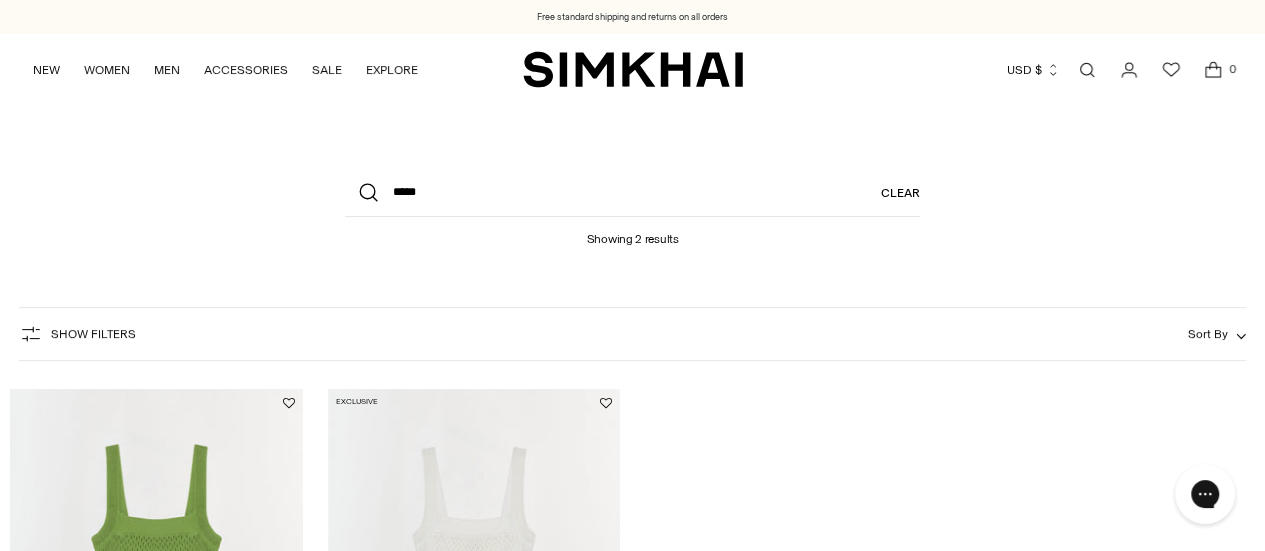 scroll, scrollTop: 0, scrollLeft: 0, axis: both 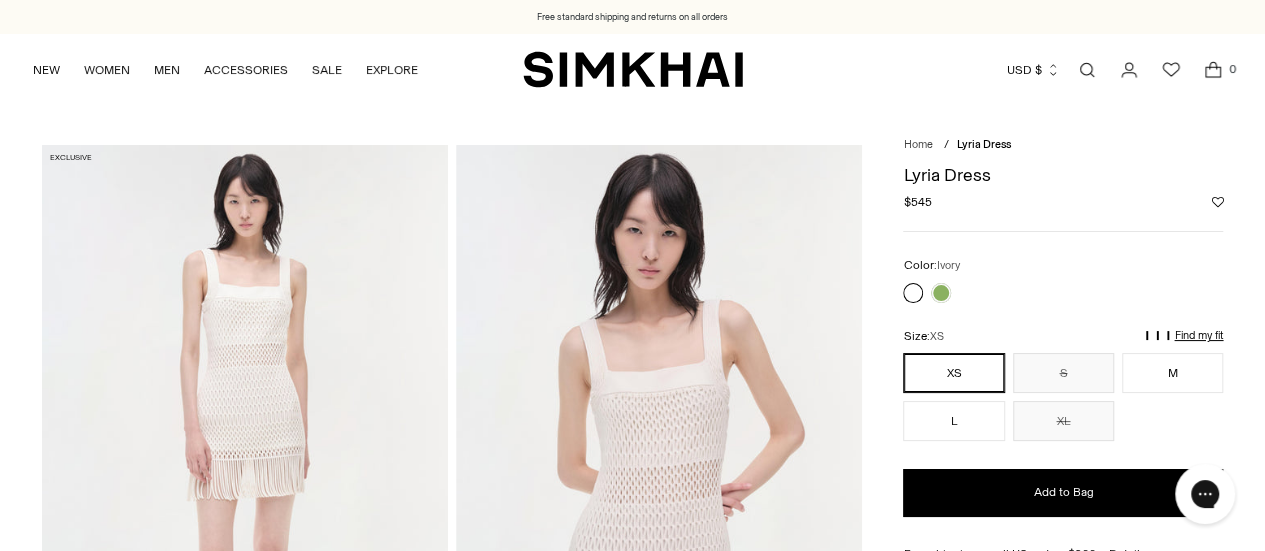 click at bounding box center [659, 449] 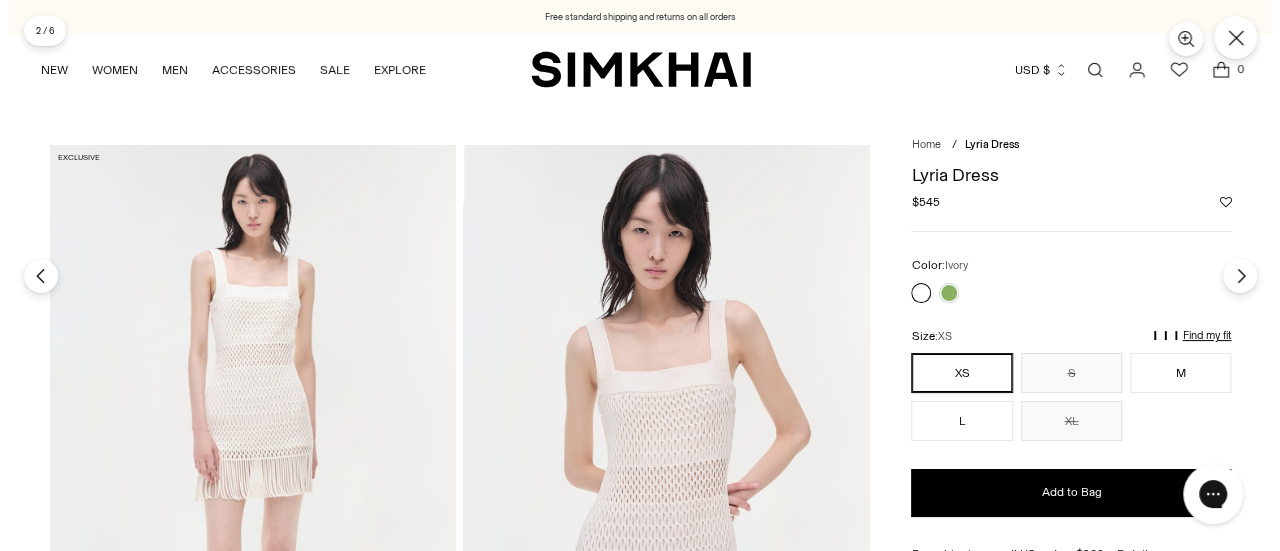 scroll, scrollTop: 0, scrollLeft: 0, axis: both 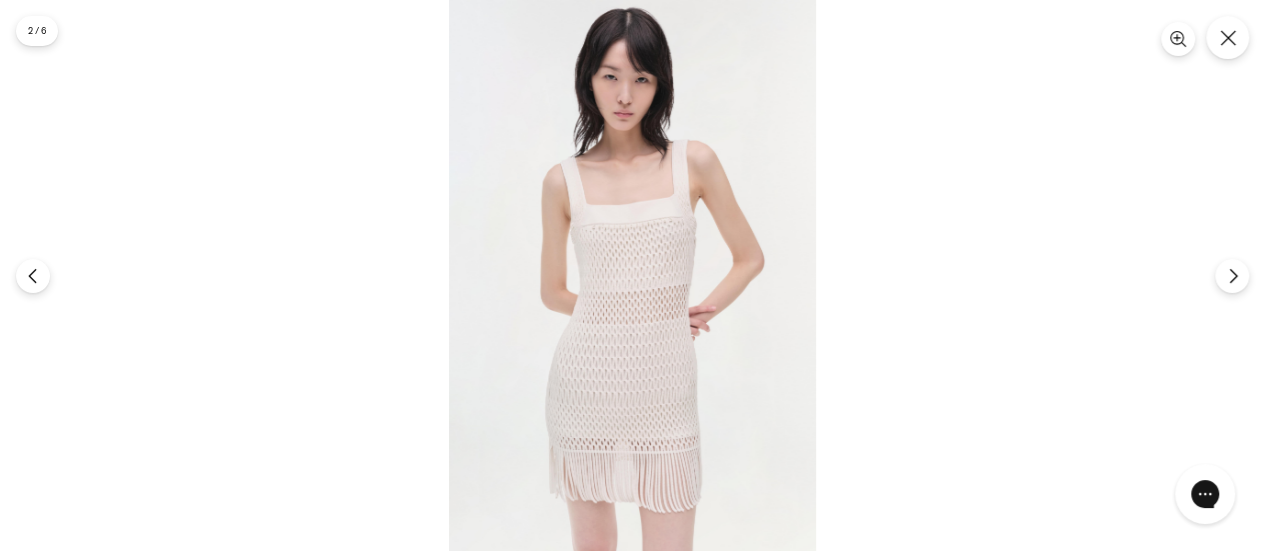 click at bounding box center (632, 275) 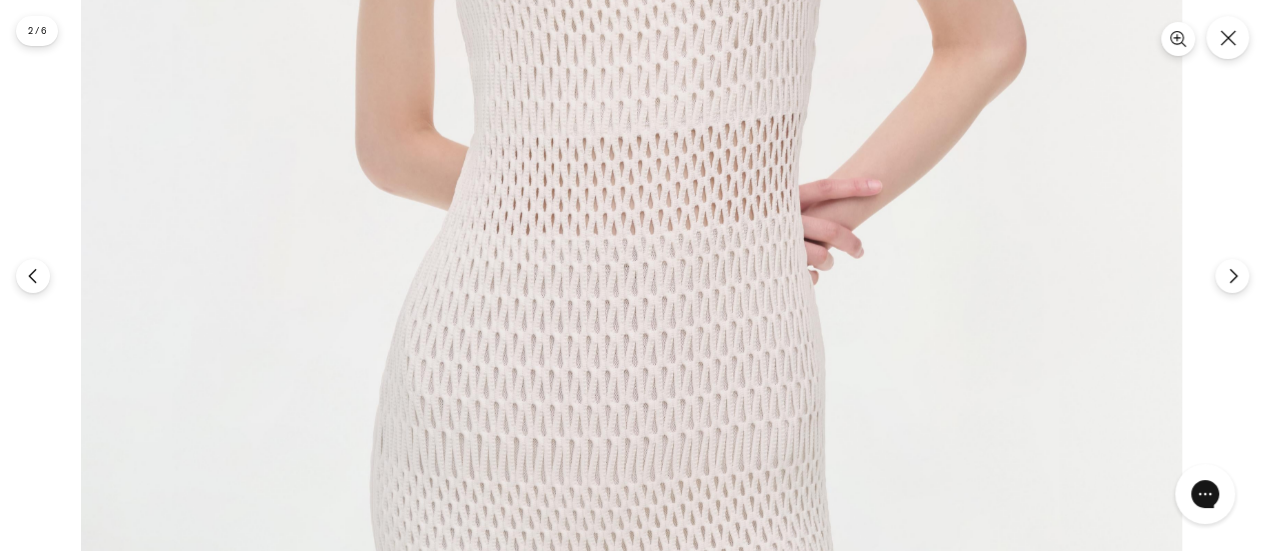 click at bounding box center [631, 88] 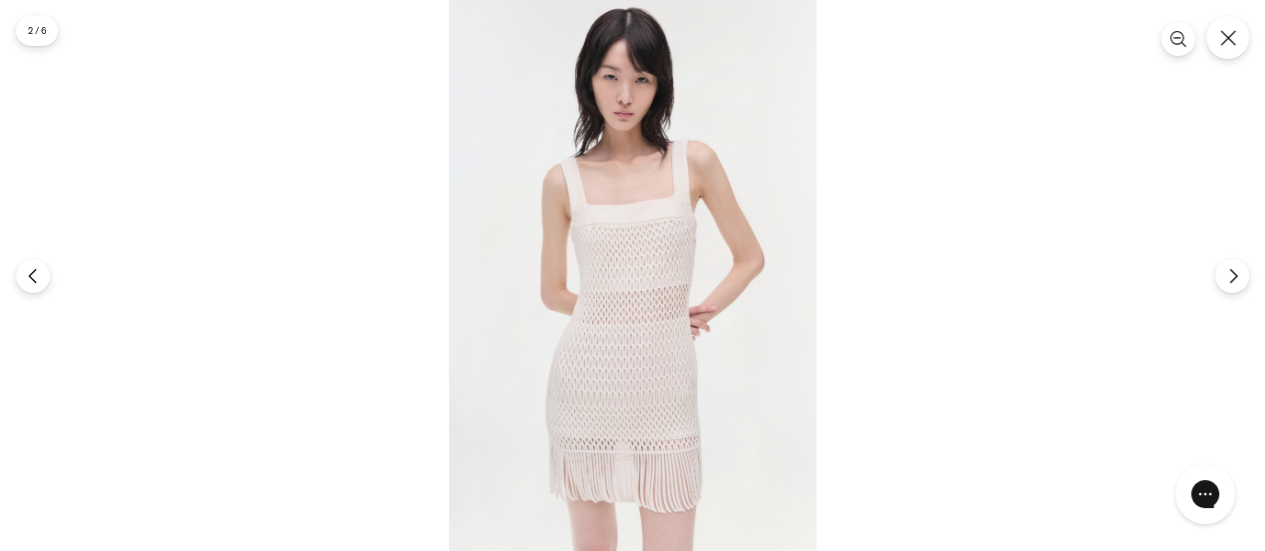 click at bounding box center [632, 275] 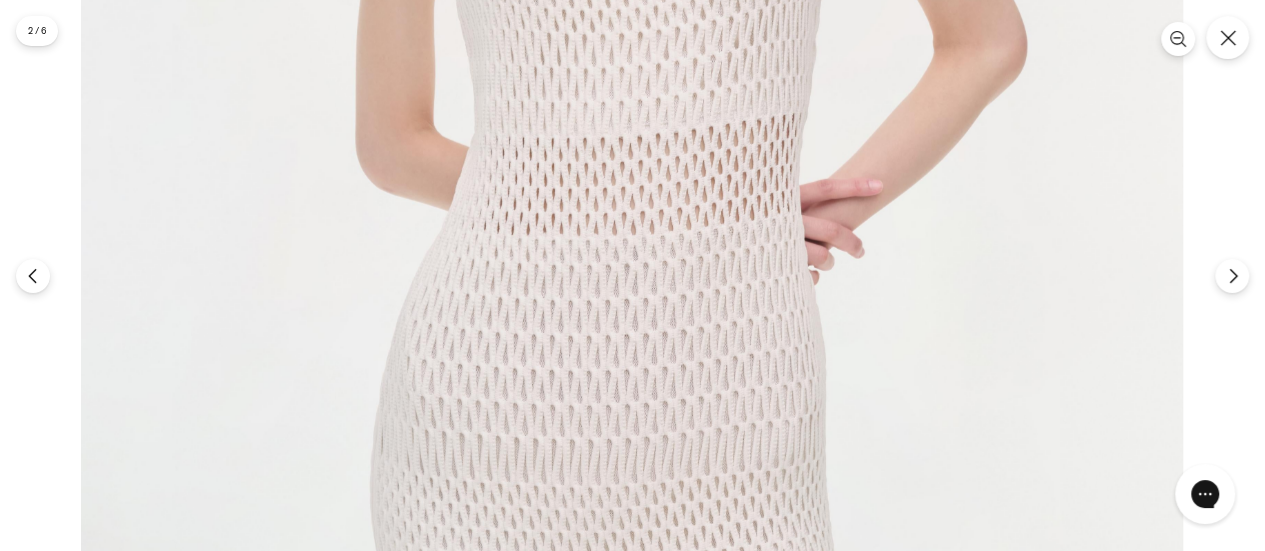 click at bounding box center (632, 88) 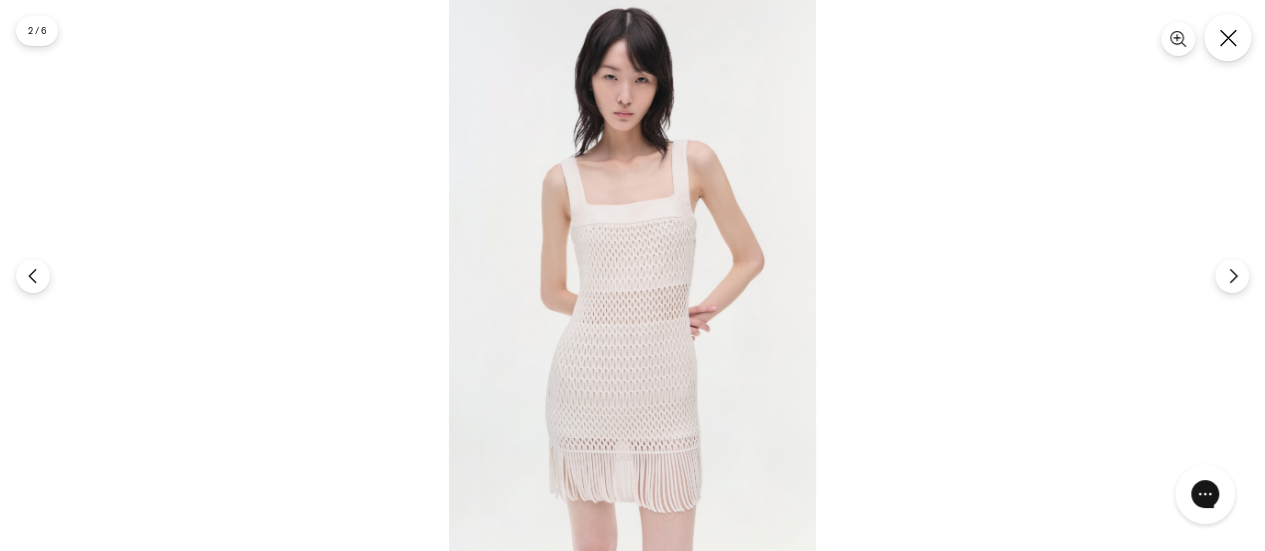 click 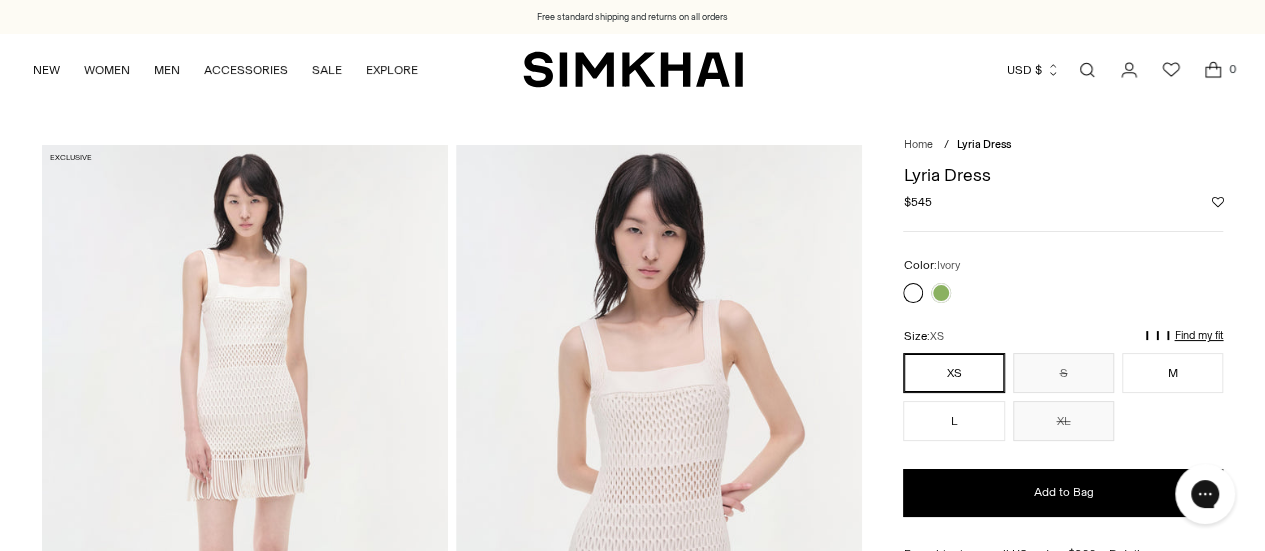 click at bounding box center [1087, 70] 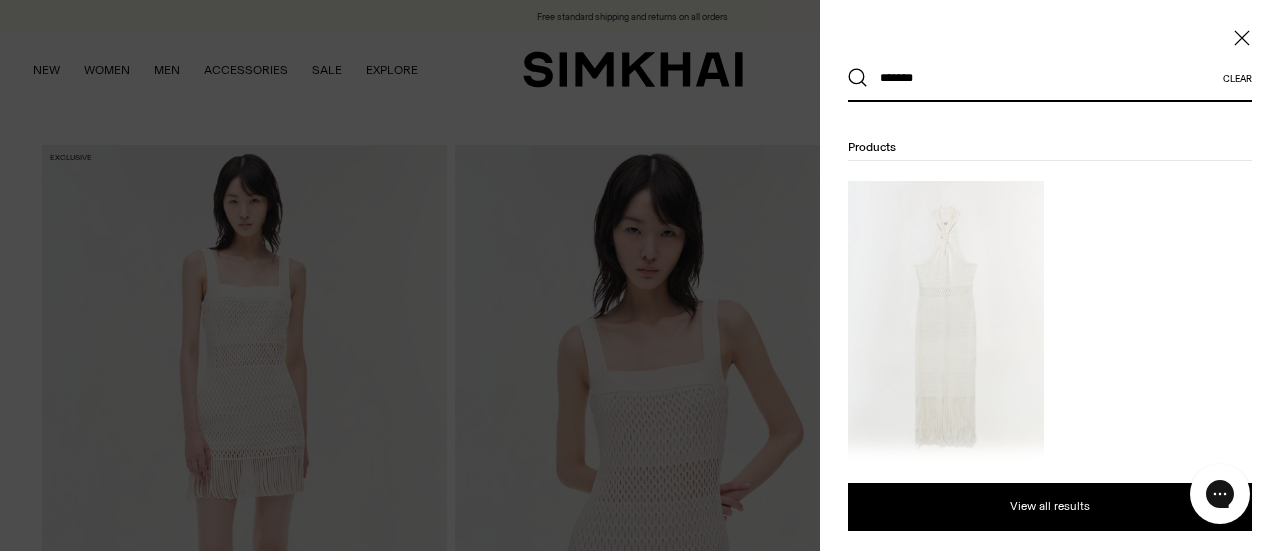 type on "*******" 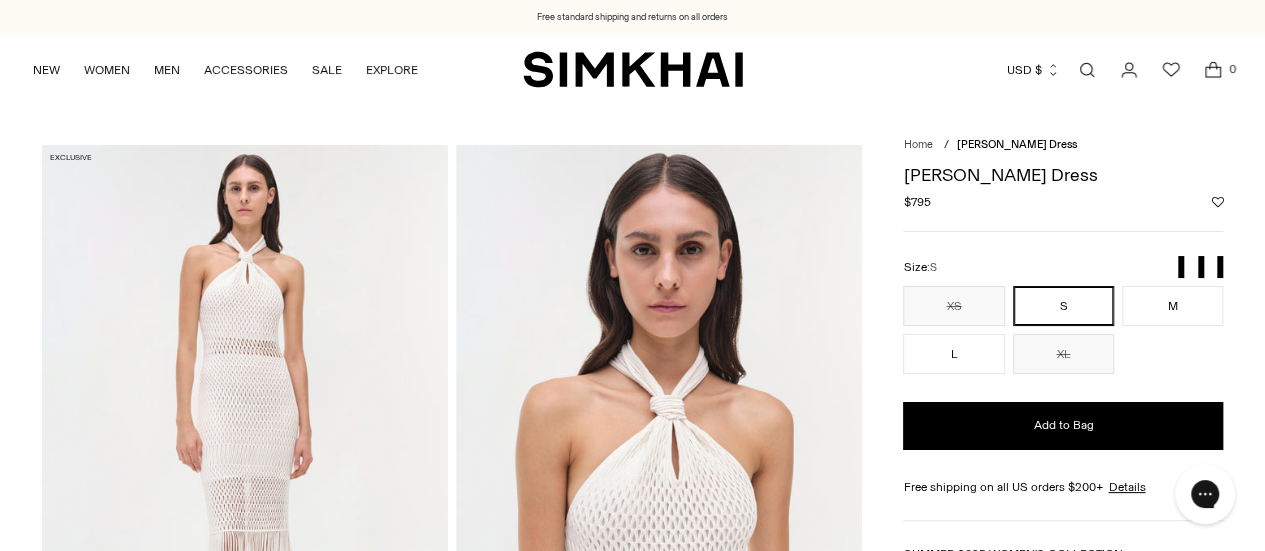 scroll, scrollTop: 0, scrollLeft: 0, axis: both 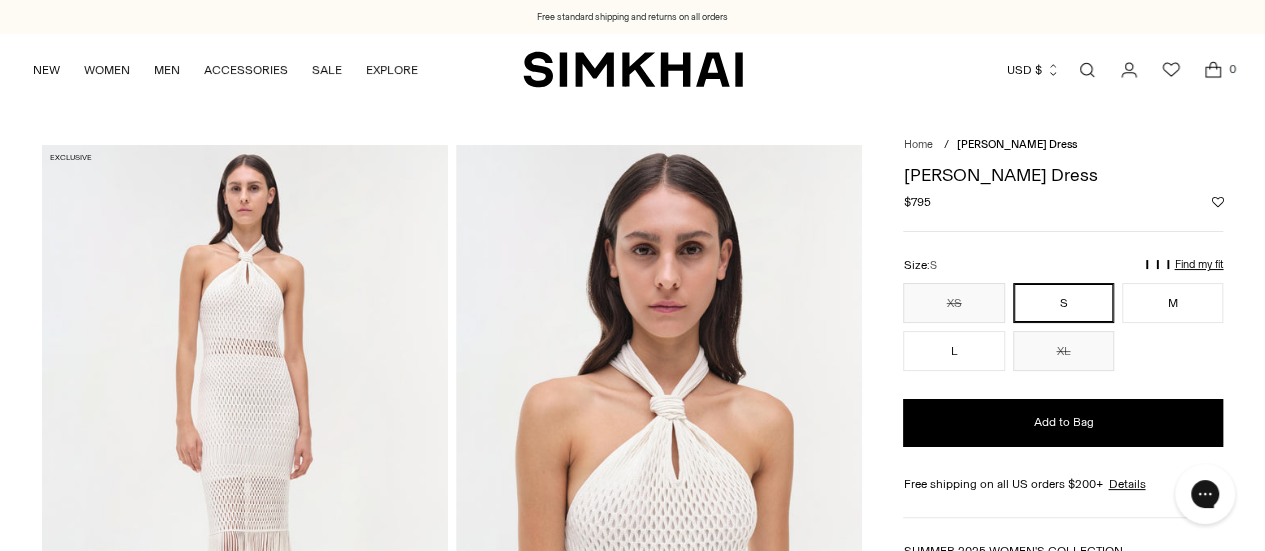 click at bounding box center [659, 449] 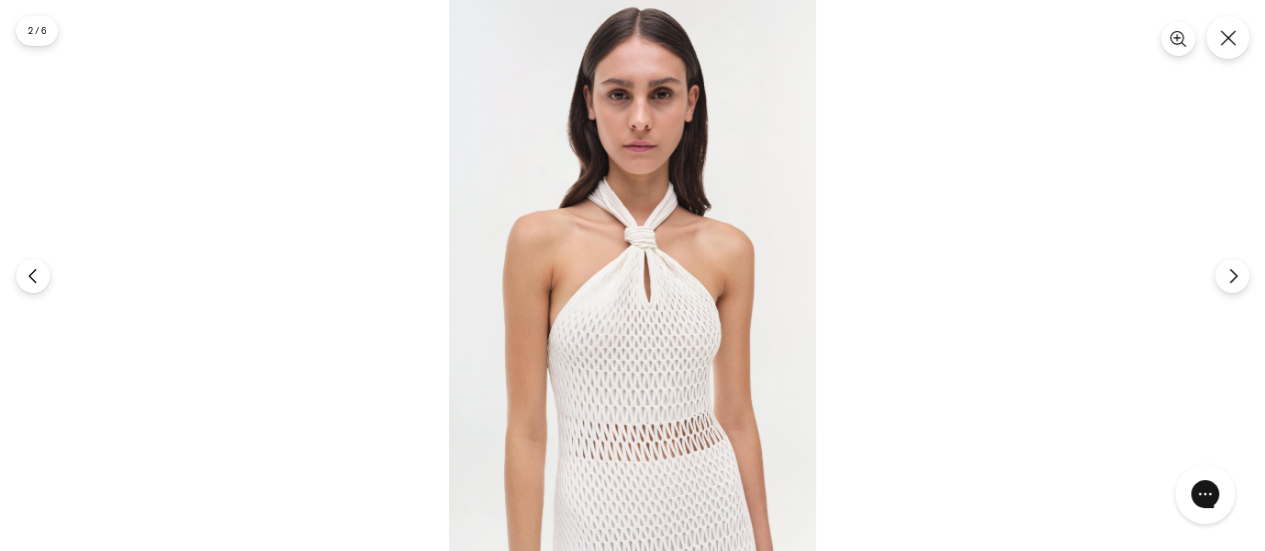 click at bounding box center [632, 275] 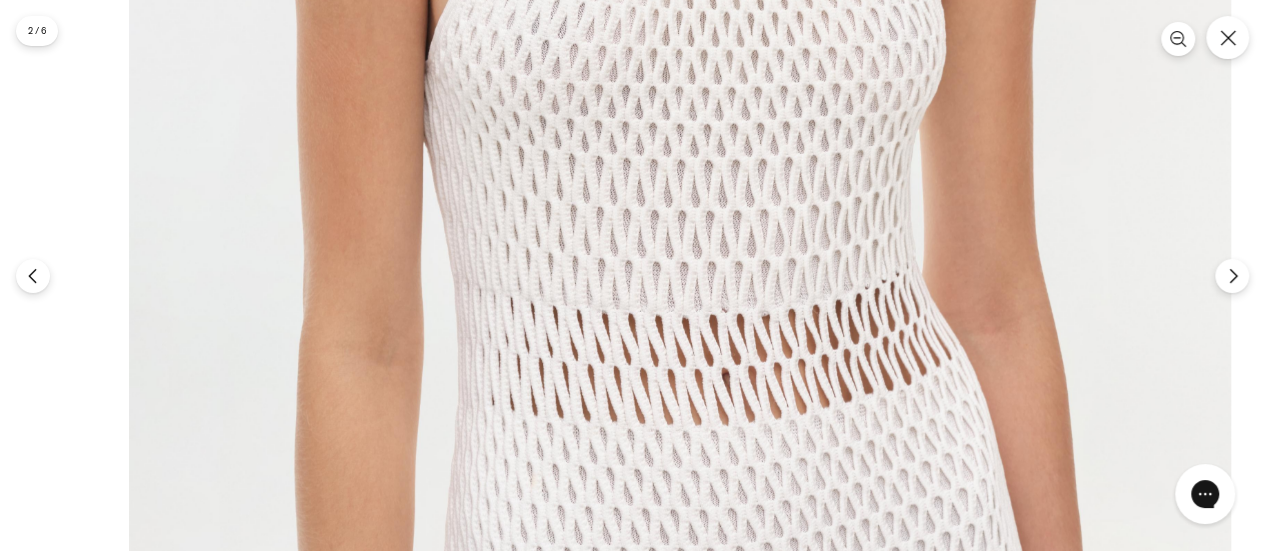 click on "Free standard shipping and returns on all orders
Free standard shipping and returns on all orders
Skip to content
NEW
WOMEN
New Arrivals
Best Sellers
Shop All
Signature
Exclusives
Sale" at bounding box center [632, 1813] 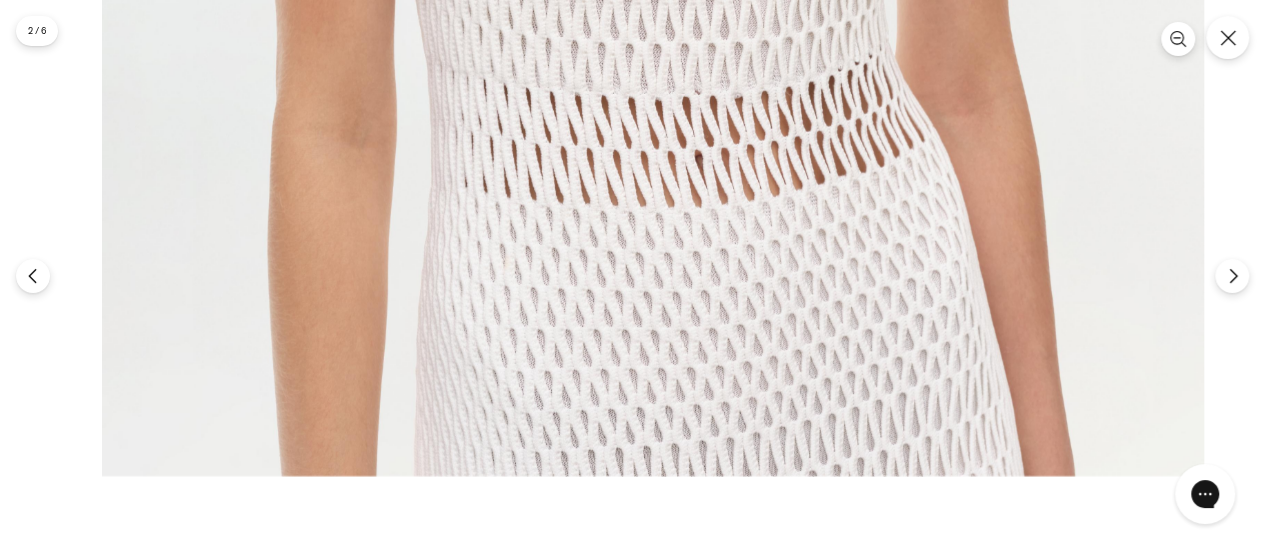 click on "Free standard shipping and returns on all orders
Free standard shipping and returns on all orders
Skip to content
NEW
WOMEN
New Arrivals
Best Sellers
Shop All
Signature
Exclusives
Sale" at bounding box center (632, 1813) 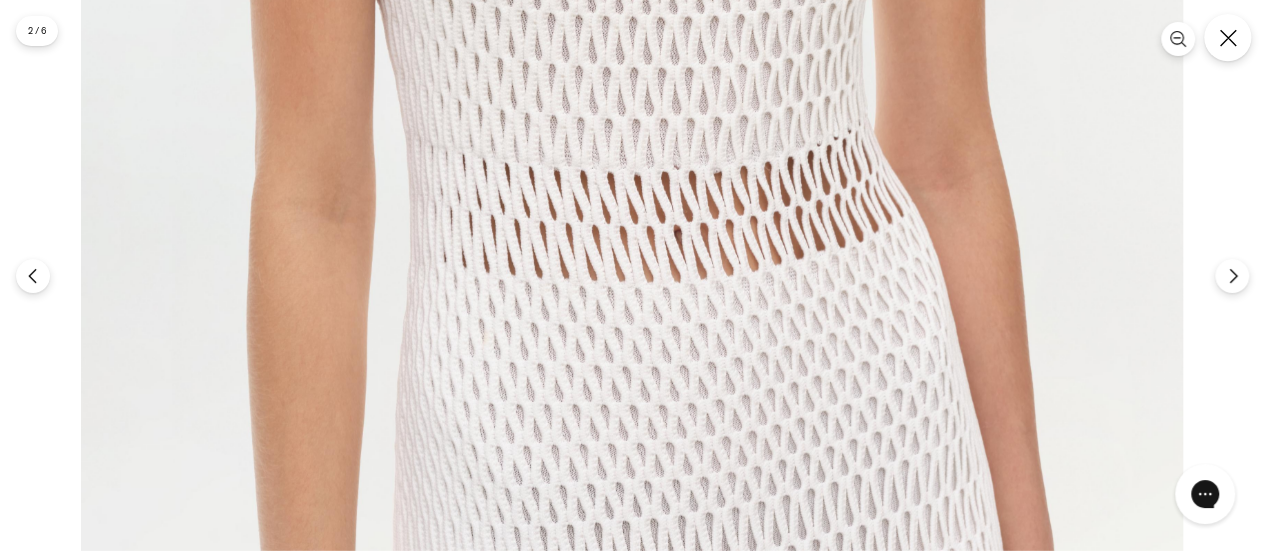 click at bounding box center [1227, 37] 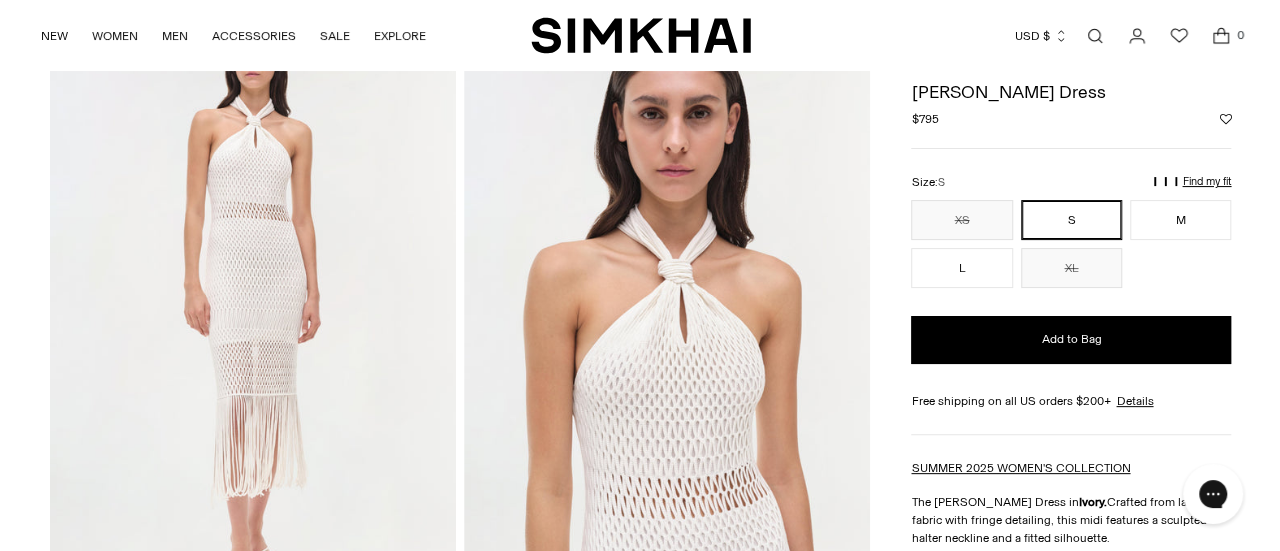 scroll, scrollTop: 0, scrollLeft: 0, axis: both 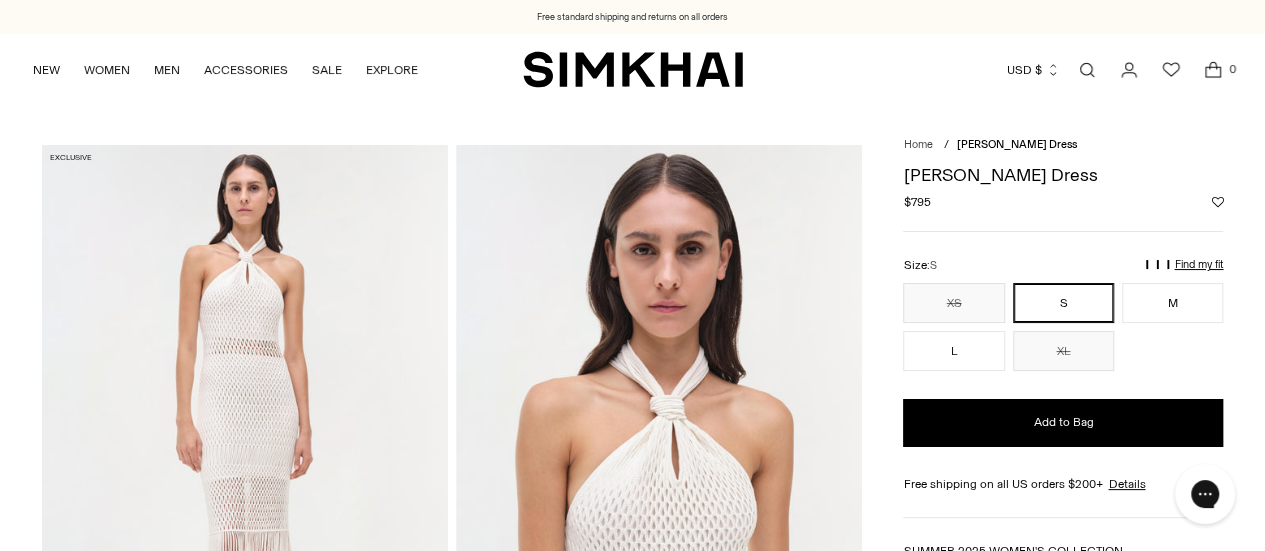 click on "S" at bounding box center [1063, 303] 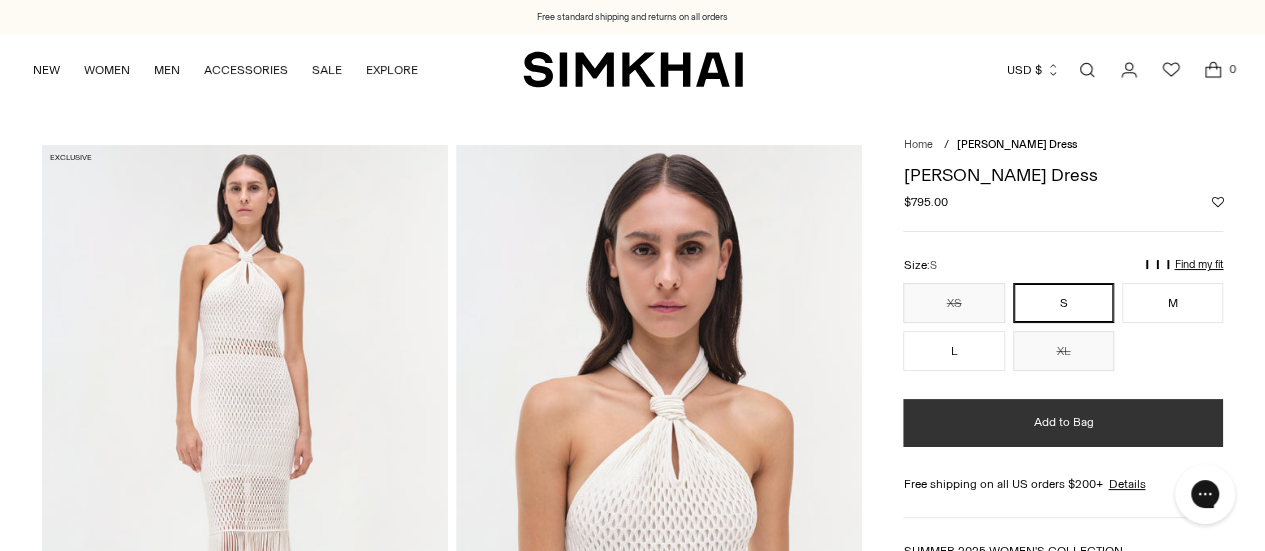 click on "Add to Bag" at bounding box center [1063, 422] 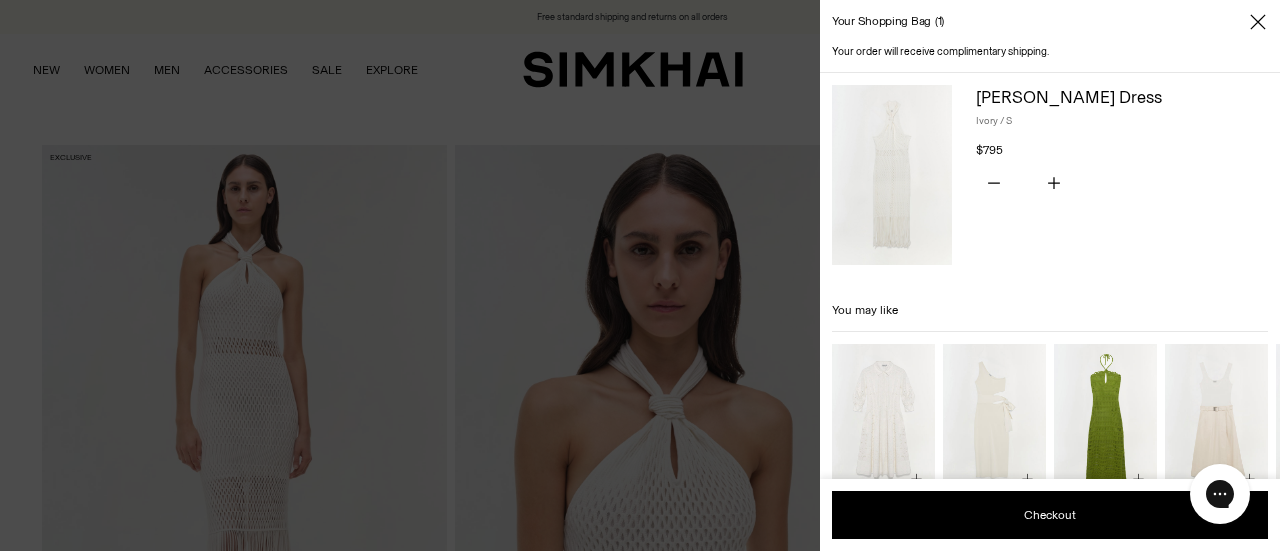 click at bounding box center [0, 0] 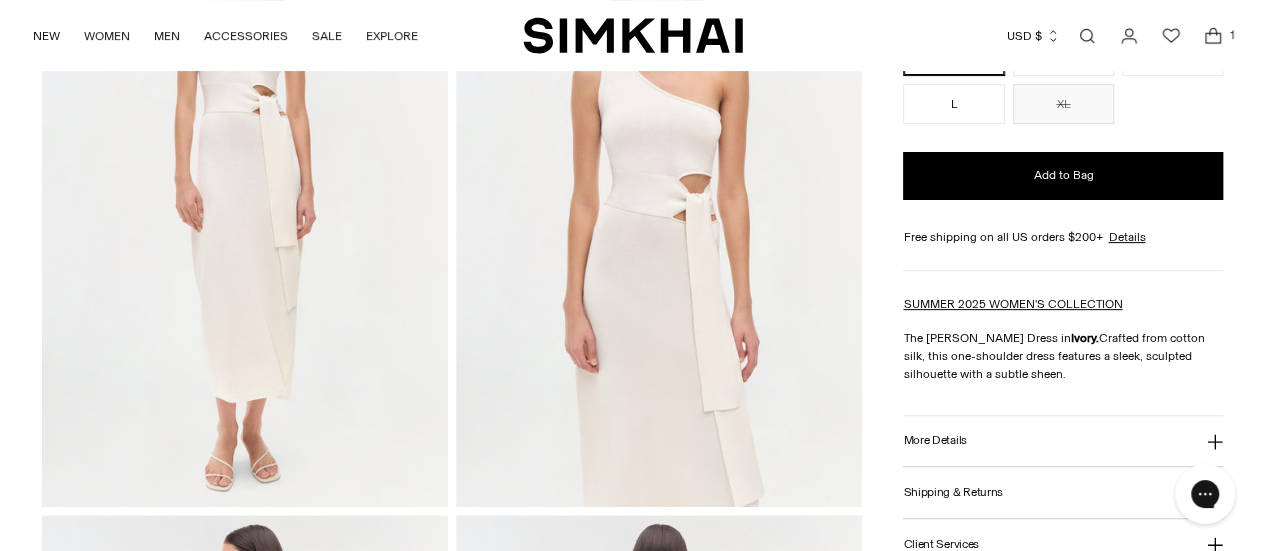 scroll, scrollTop: 246, scrollLeft: 0, axis: vertical 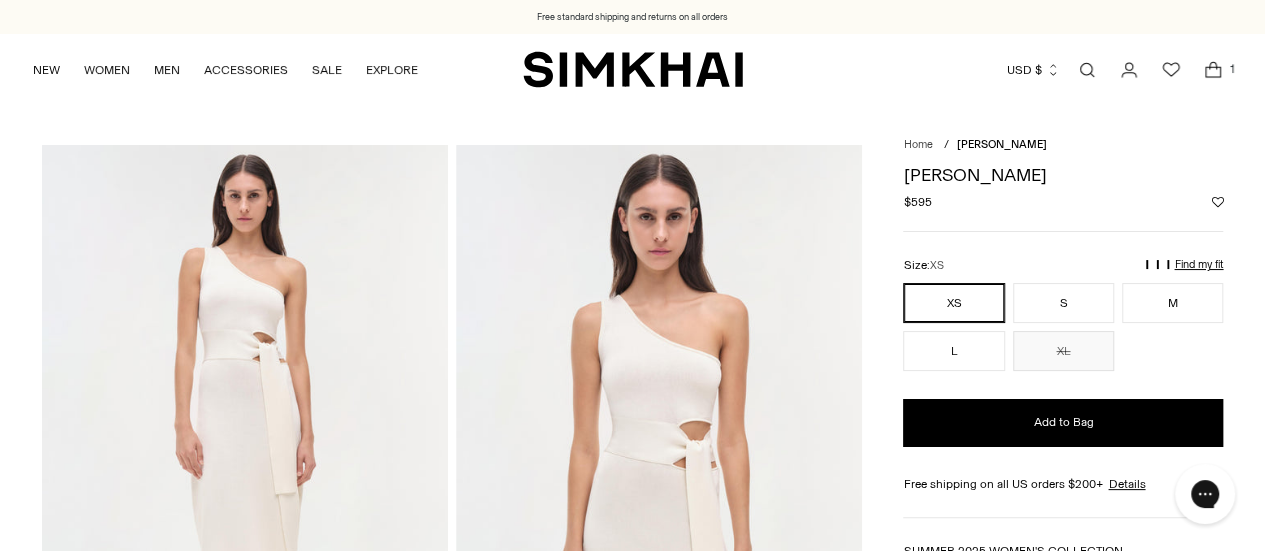 click at bounding box center [1087, 70] 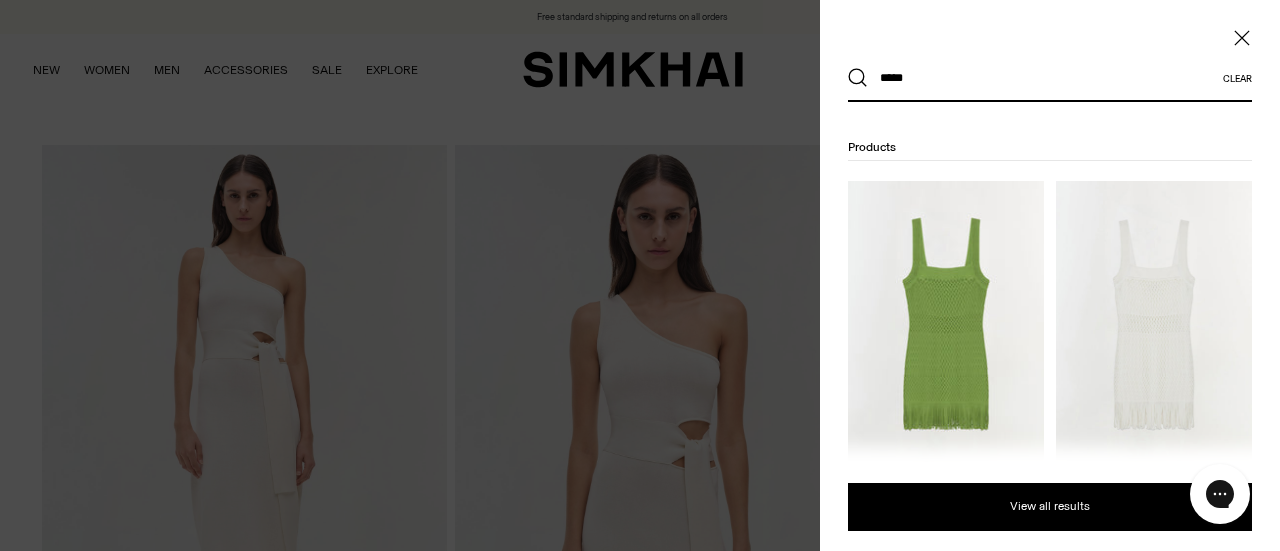type on "*****" 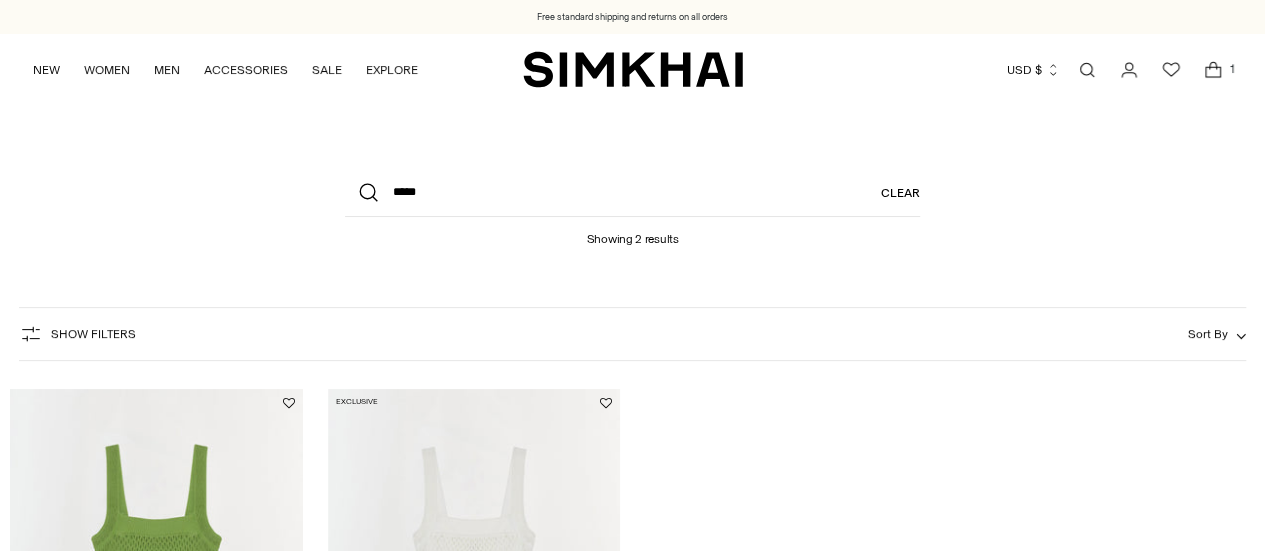 scroll, scrollTop: 0, scrollLeft: 0, axis: both 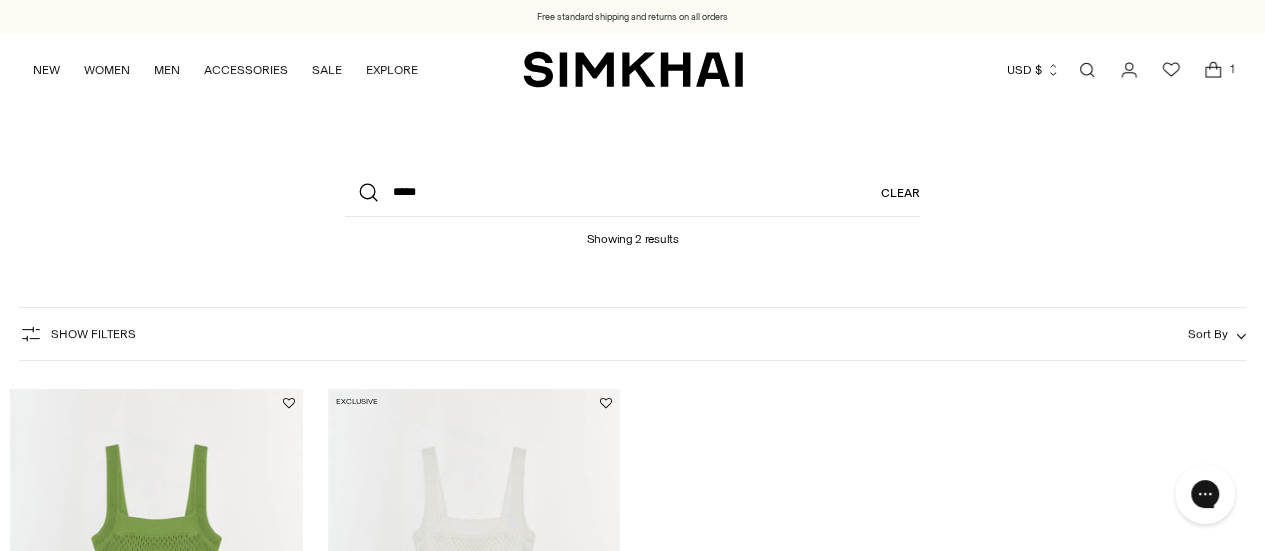 click at bounding box center [0, 0] 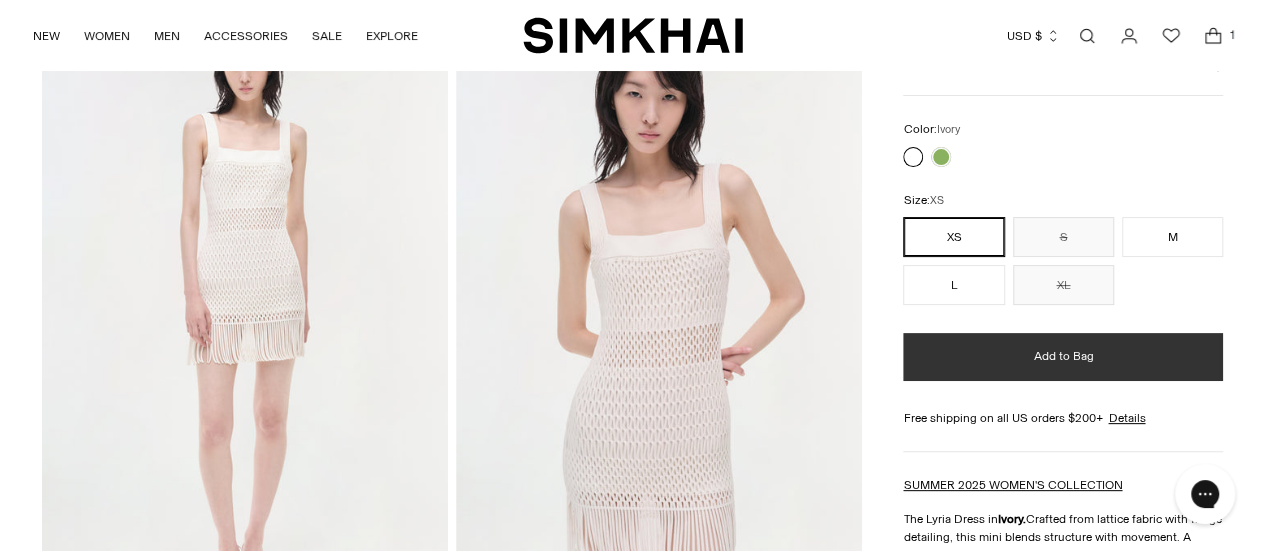 scroll, scrollTop: 0, scrollLeft: 0, axis: both 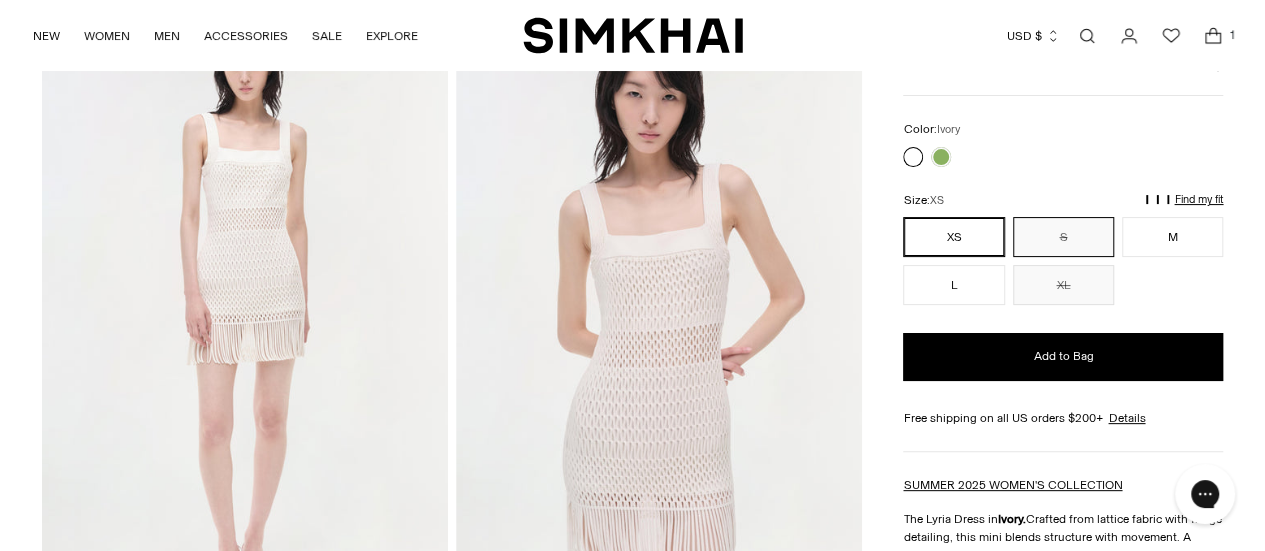 click on "S" at bounding box center [1063, 237] 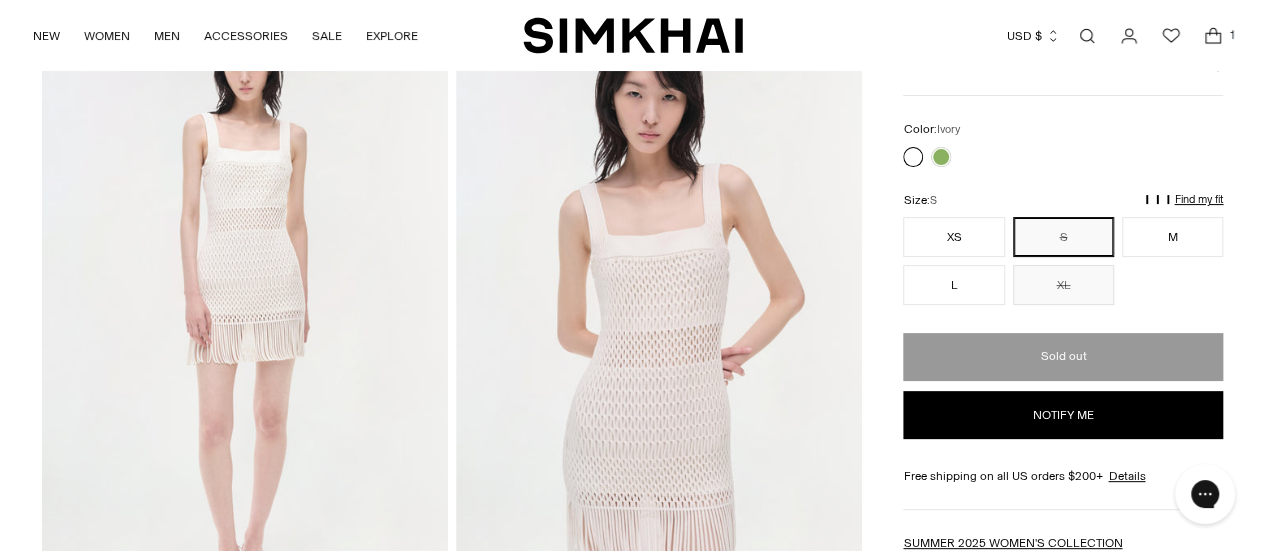 click on "Notify me" at bounding box center (1063, 415) 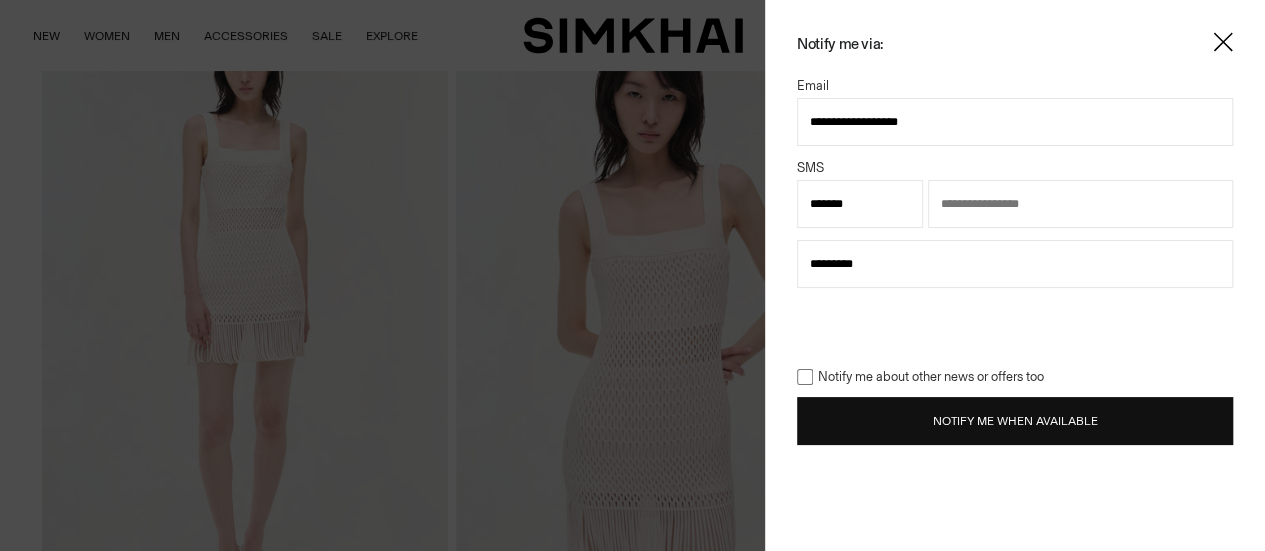 type on "**********" 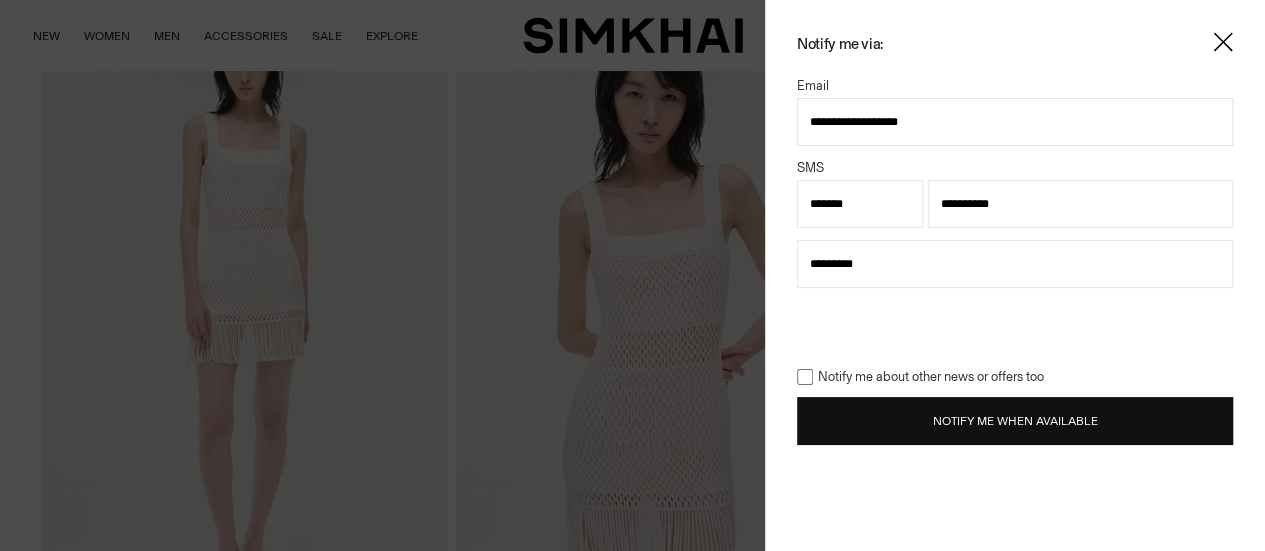type on "**********" 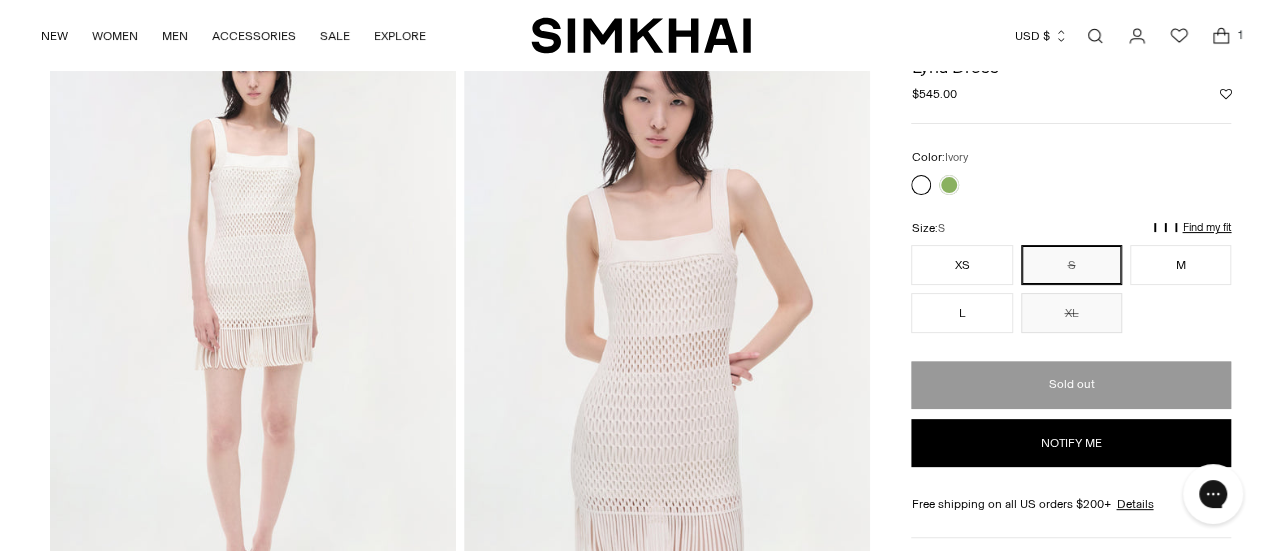 scroll, scrollTop: 0, scrollLeft: 0, axis: both 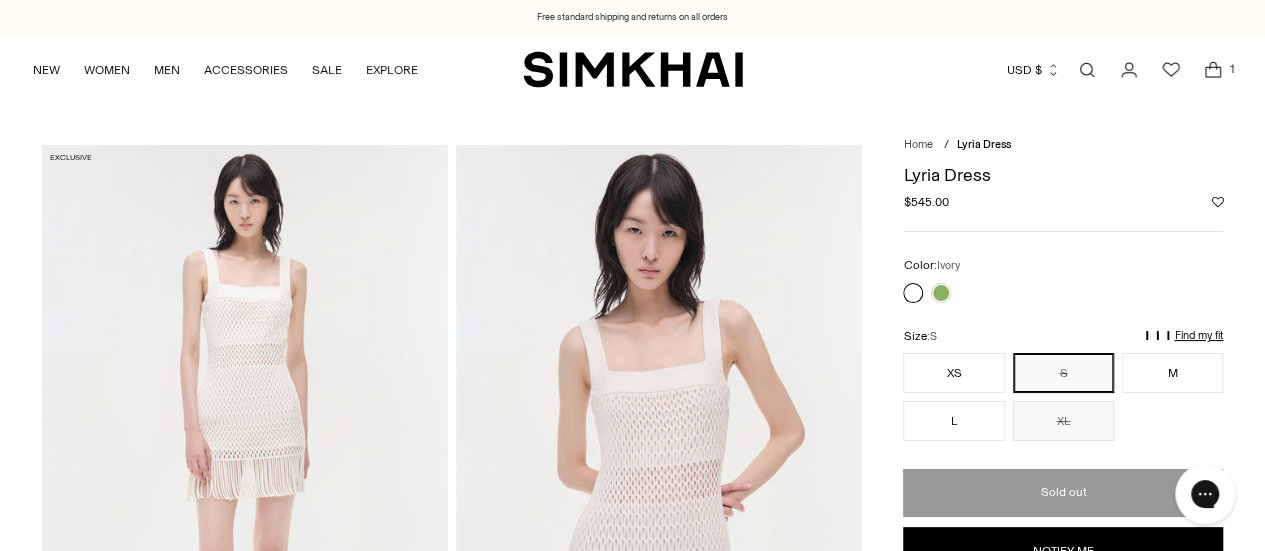 click at bounding box center [1087, 70] 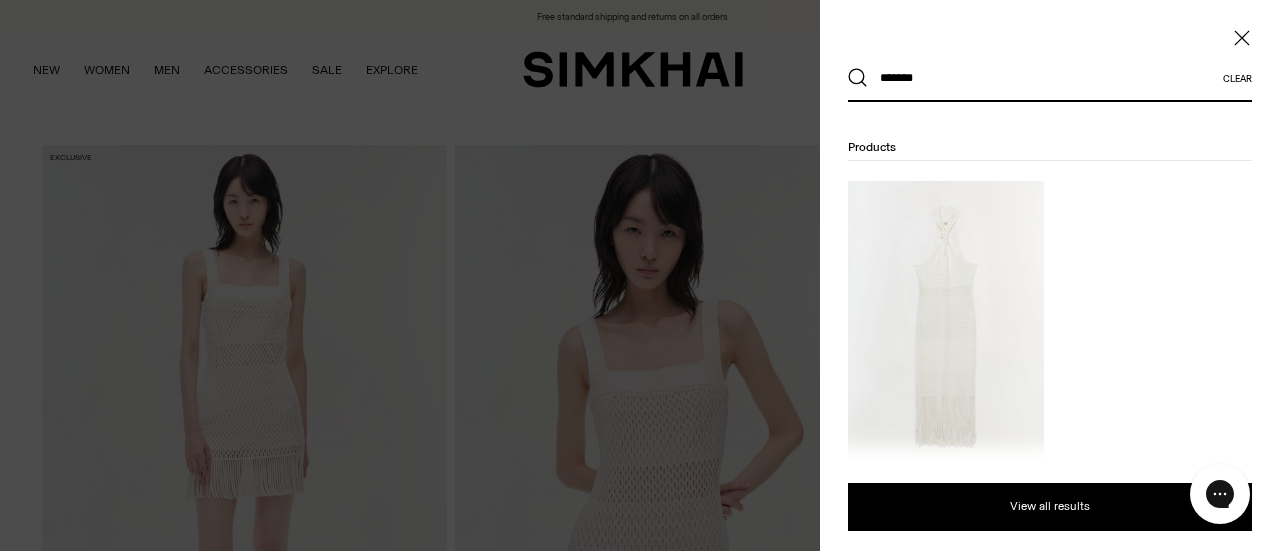 type on "*******" 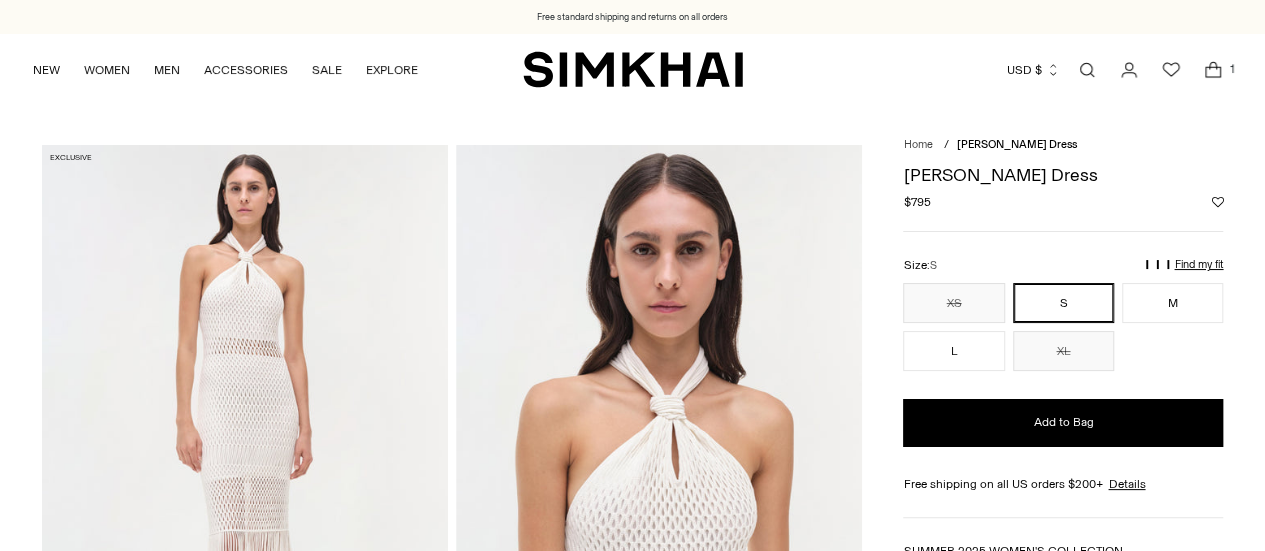 scroll, scrollTop: 0, scrollLeft: 0, axis: both 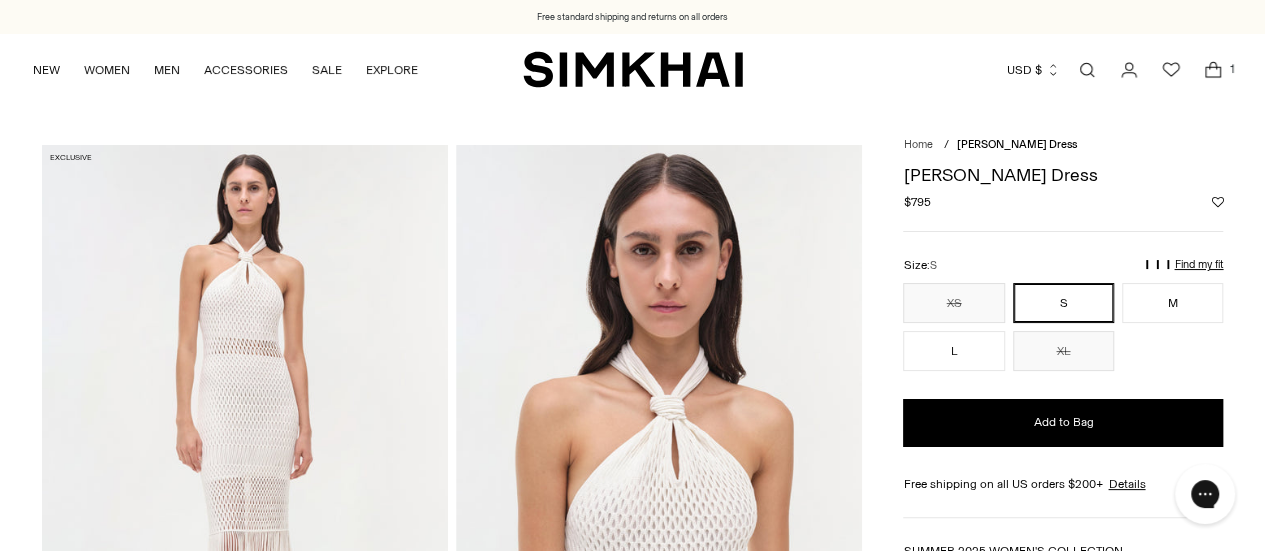 click at bounding box center (245, 449) 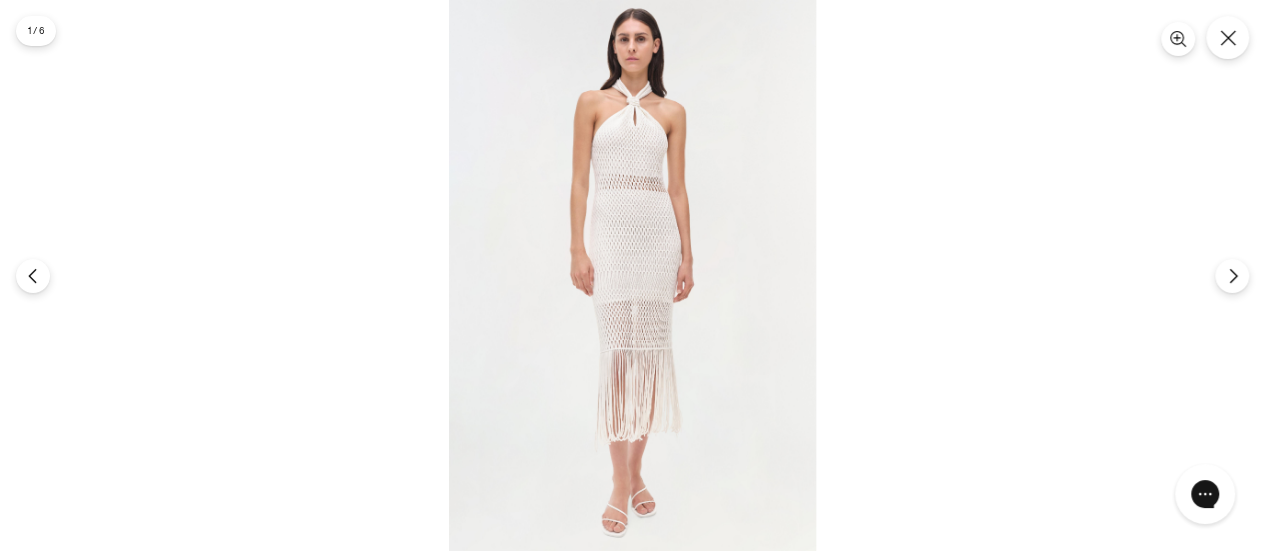 scroll, scrollTop: 0, scrollLeft: 0, axis: both 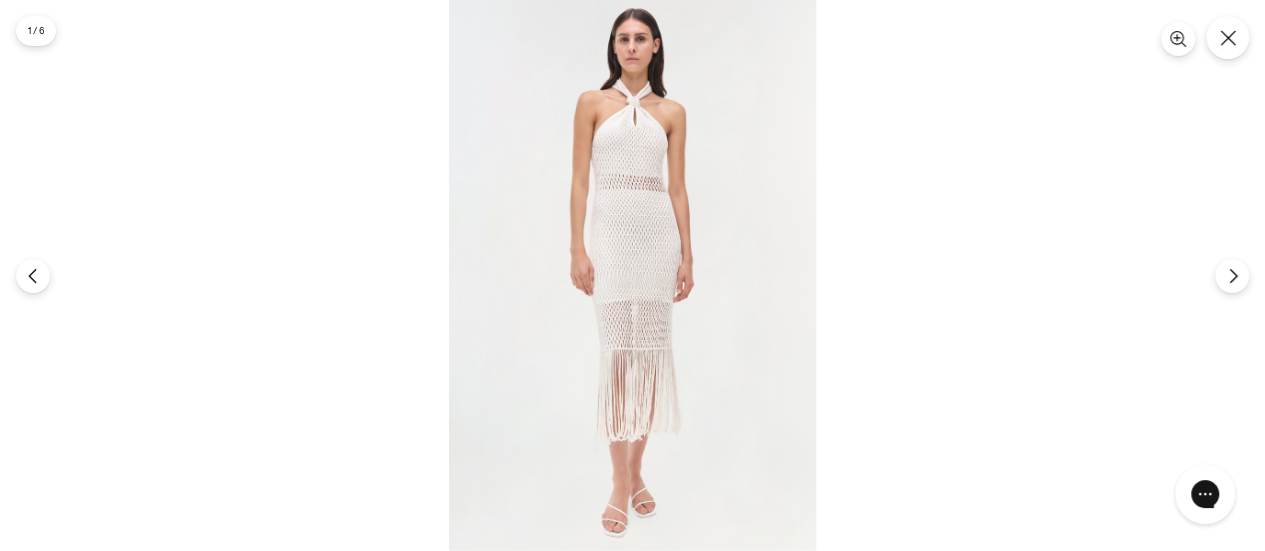 click at bounding box center (632, 275) 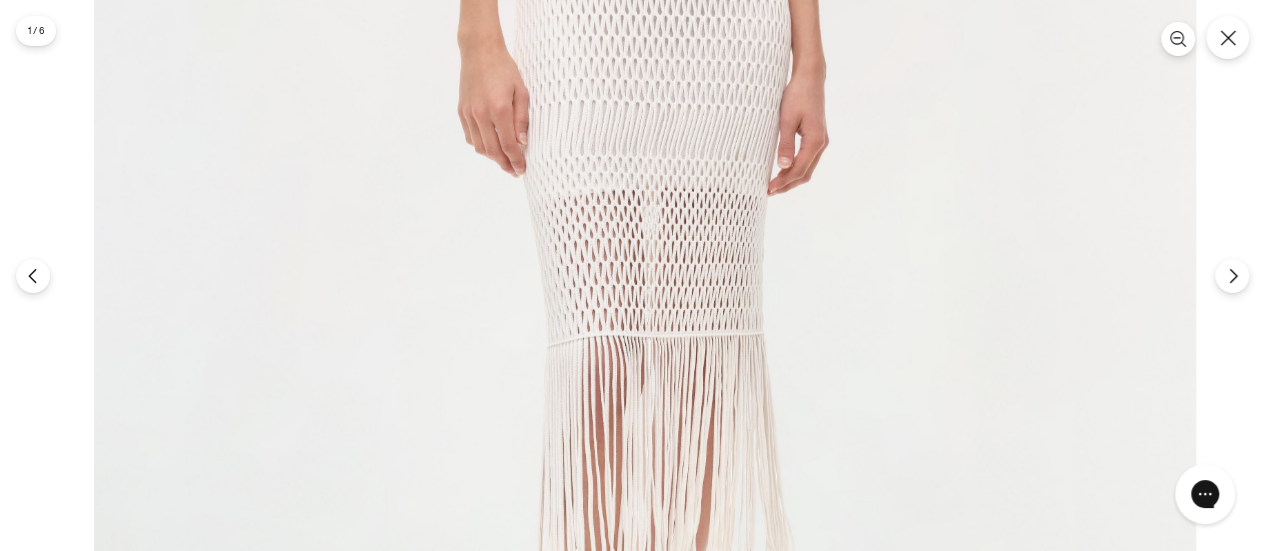 click at bounding box center (645, 114) 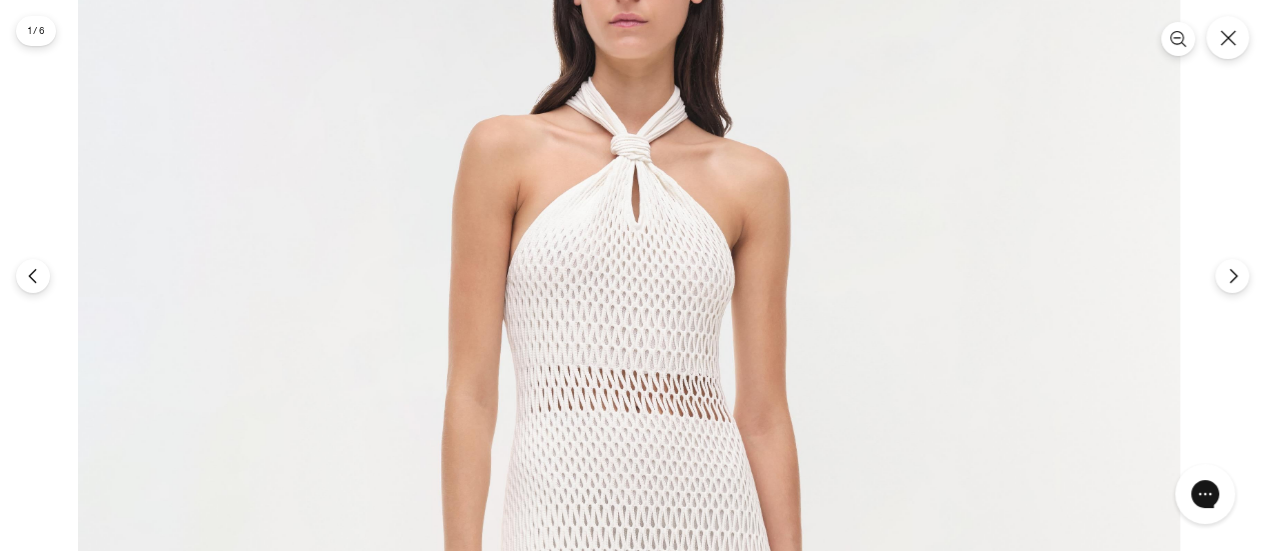 click at bounding box center [629, 670] 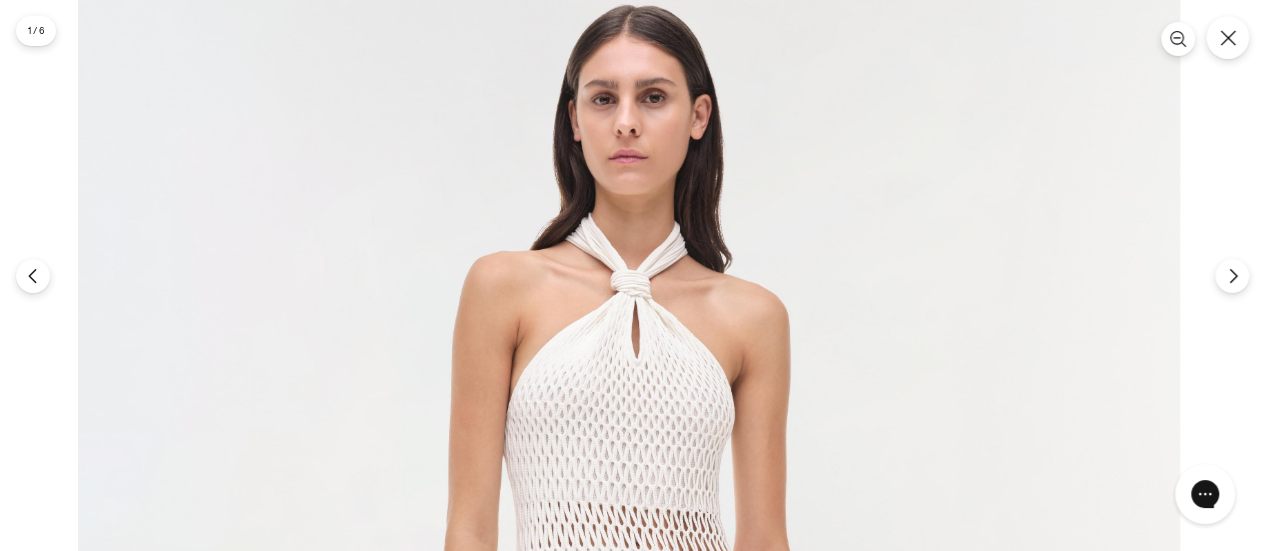 click on "Free standard shipping and returns on all orders
Free standard shipping and returns on all orders
Skip to content
NEW
WOMEN
New Arrivals
Best Sellers
Shop All
Signature
Exclusives
Sale" at bounding box center (632, 1813) 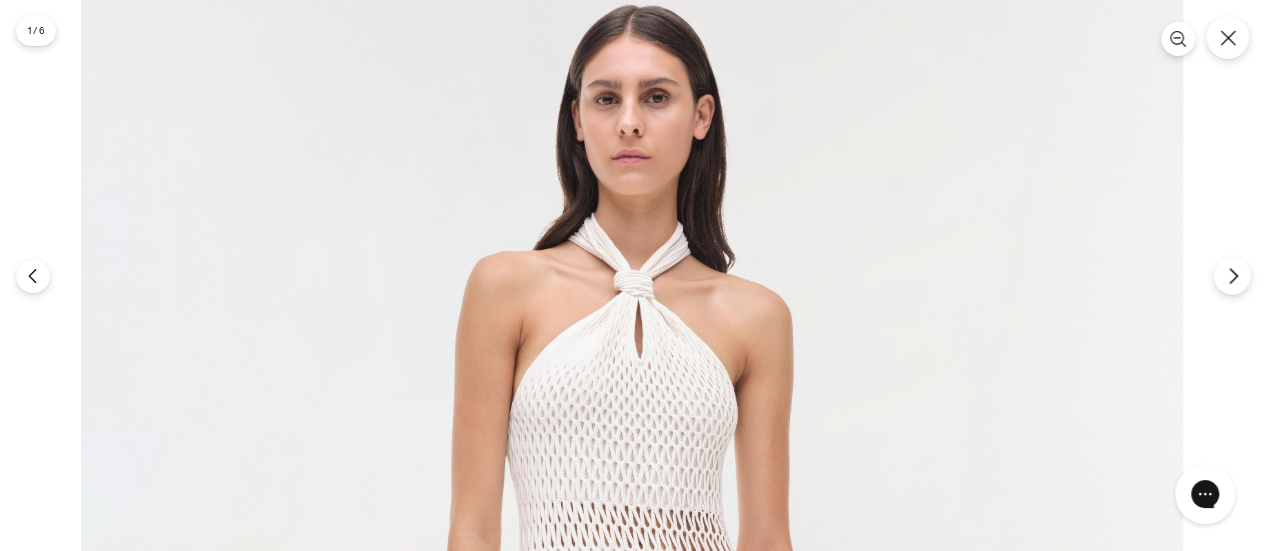 click at bounding box center (1231, 275) 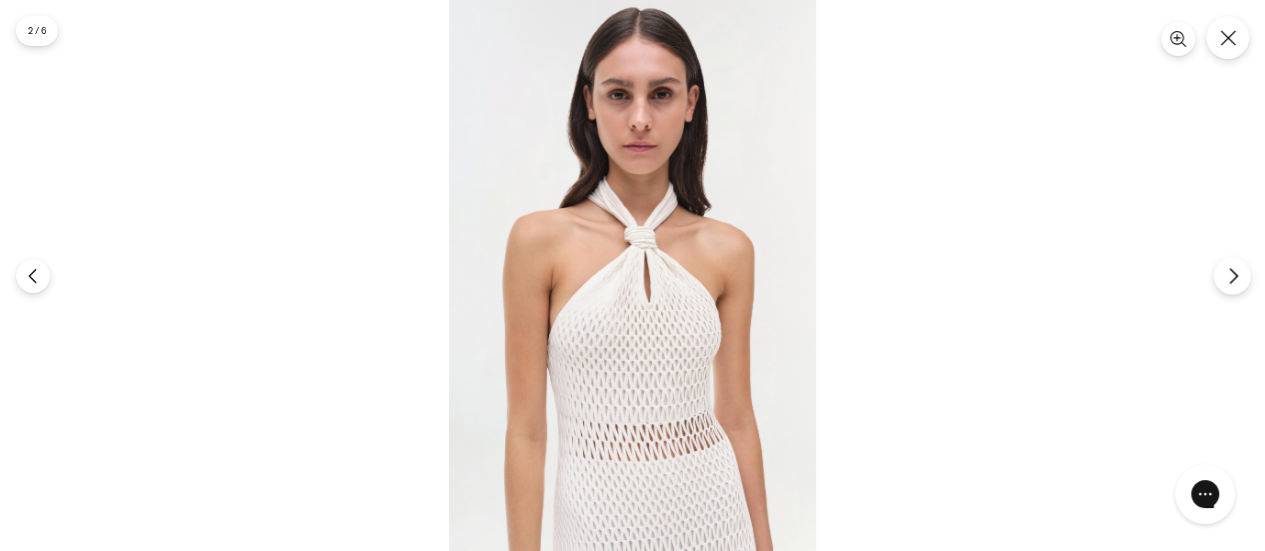 click at bounding box center [1231, 275] 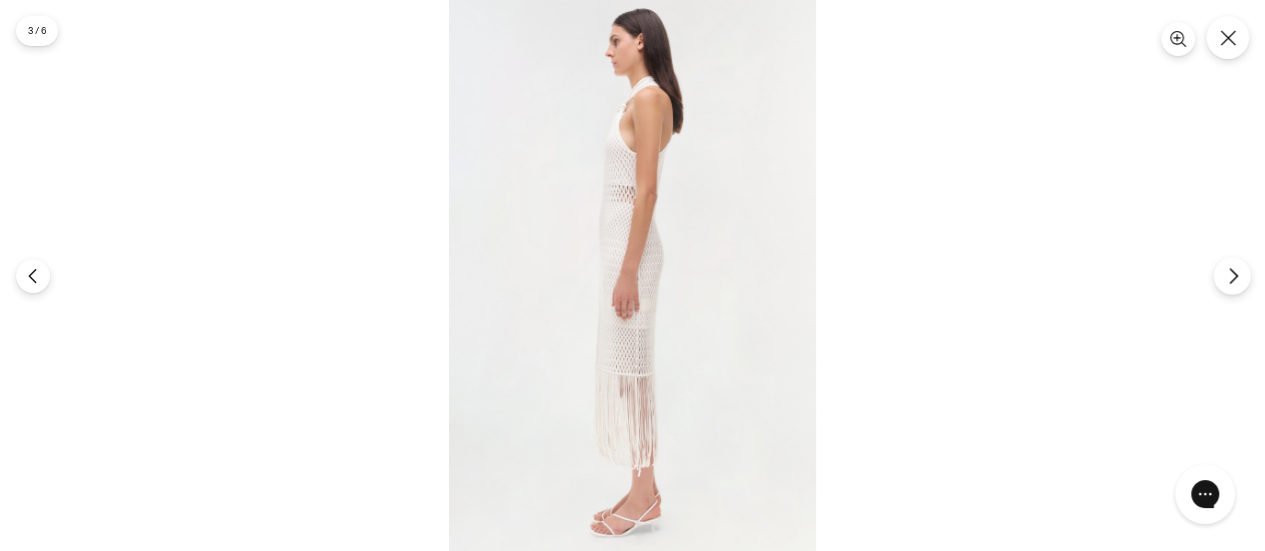 click at bounding box center [1231, 275] 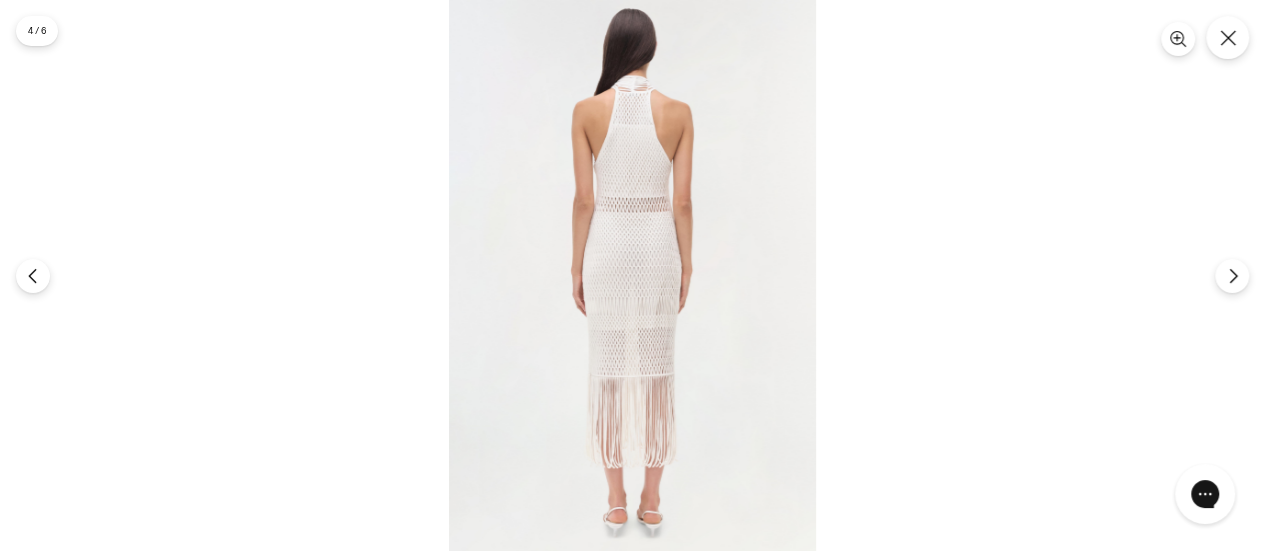 click at bounding box center [632, 275] 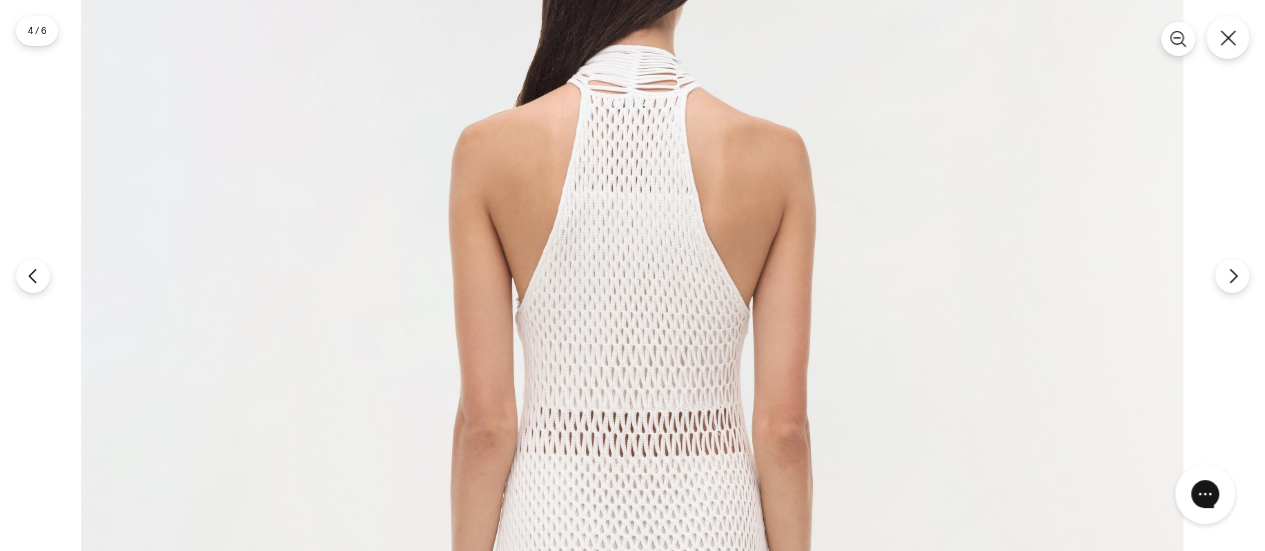 click at bounding box center (632, 645) 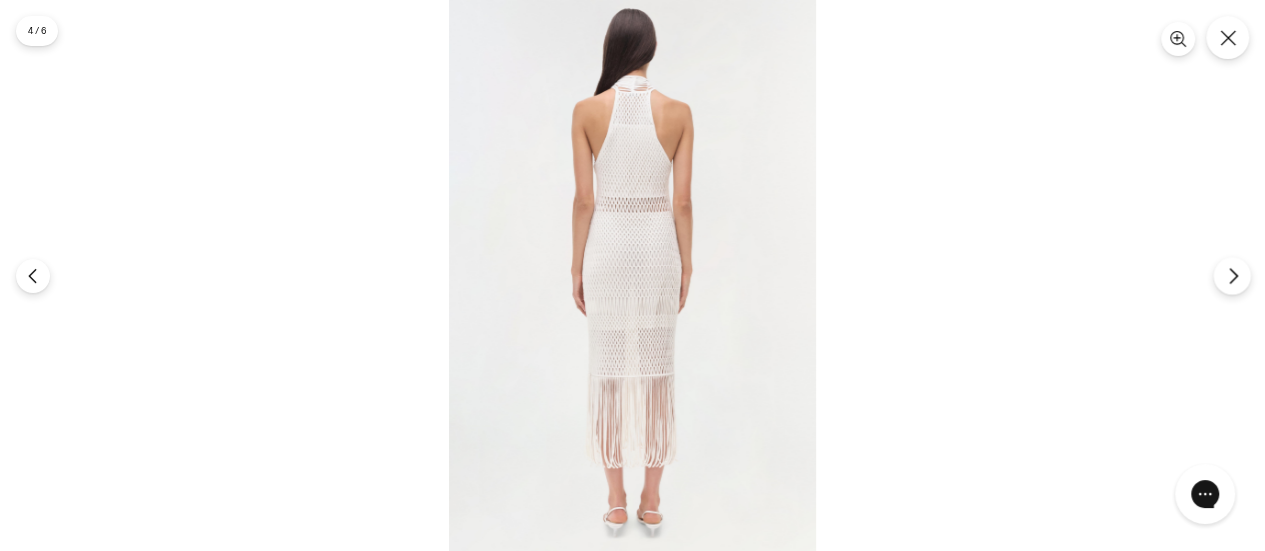 click 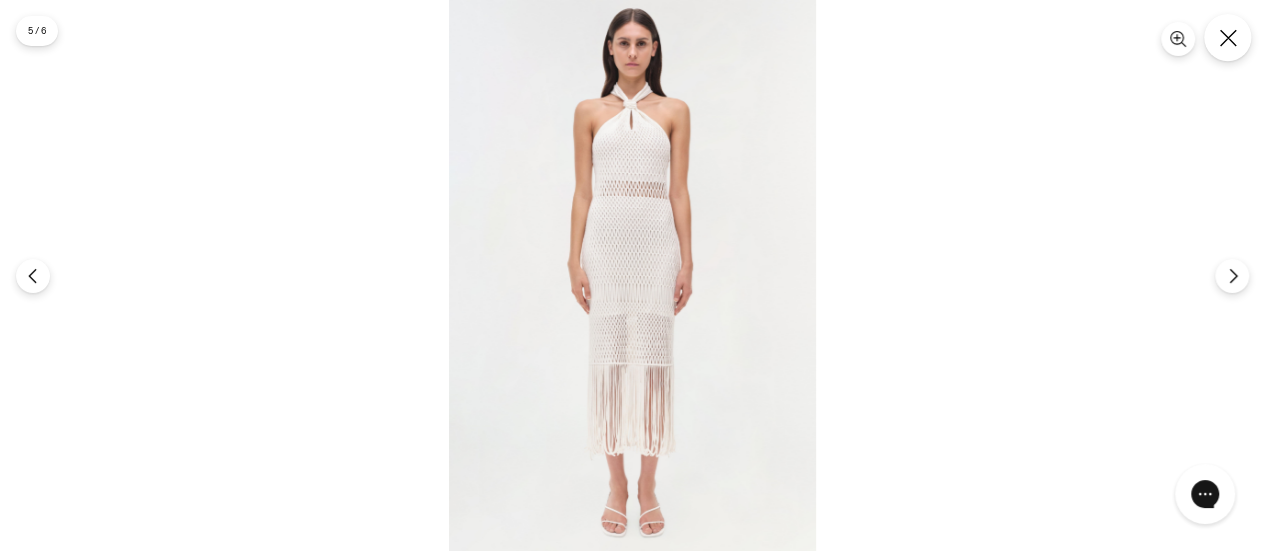 click at bounding box center [1227, 37] 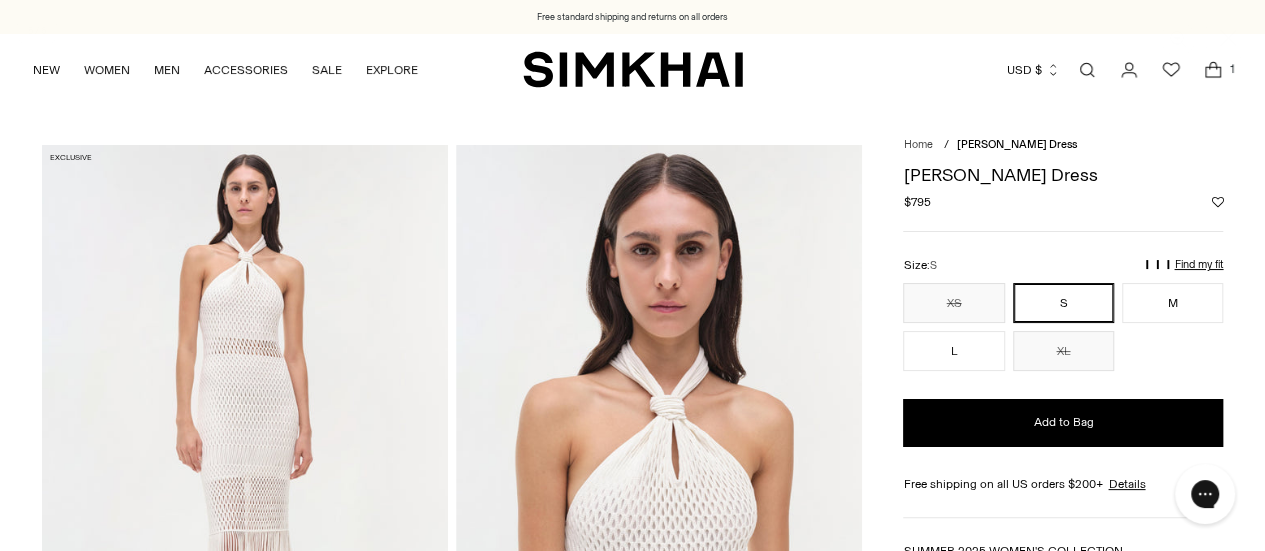 click at bounding box center [1227, 37] 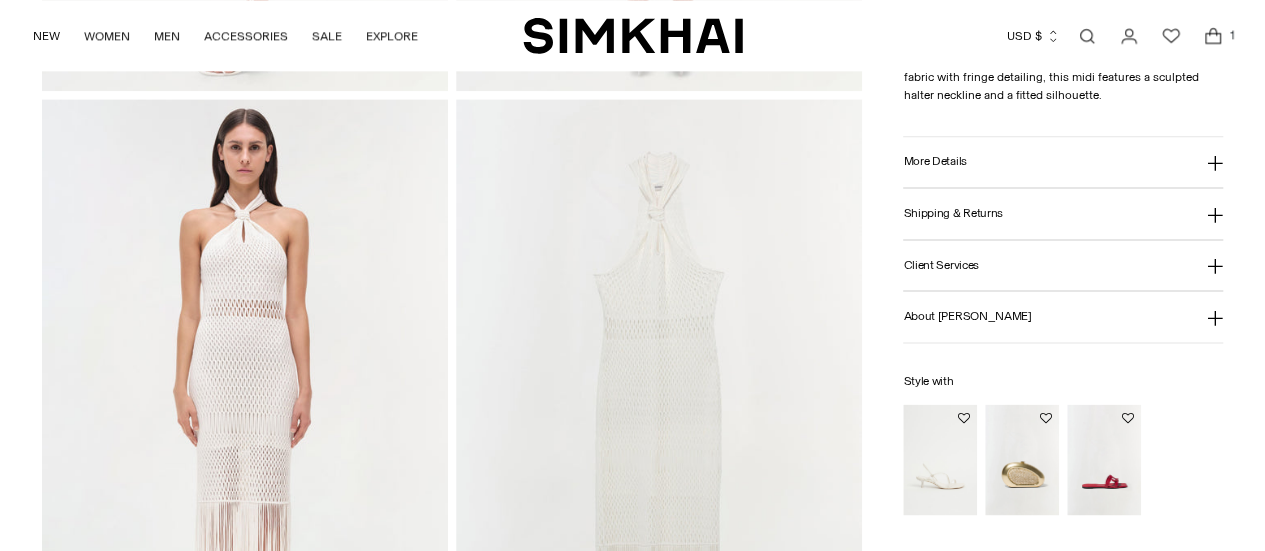 scroll, scrollTop: 1281, scrollLeft: 0, axis: vertical 